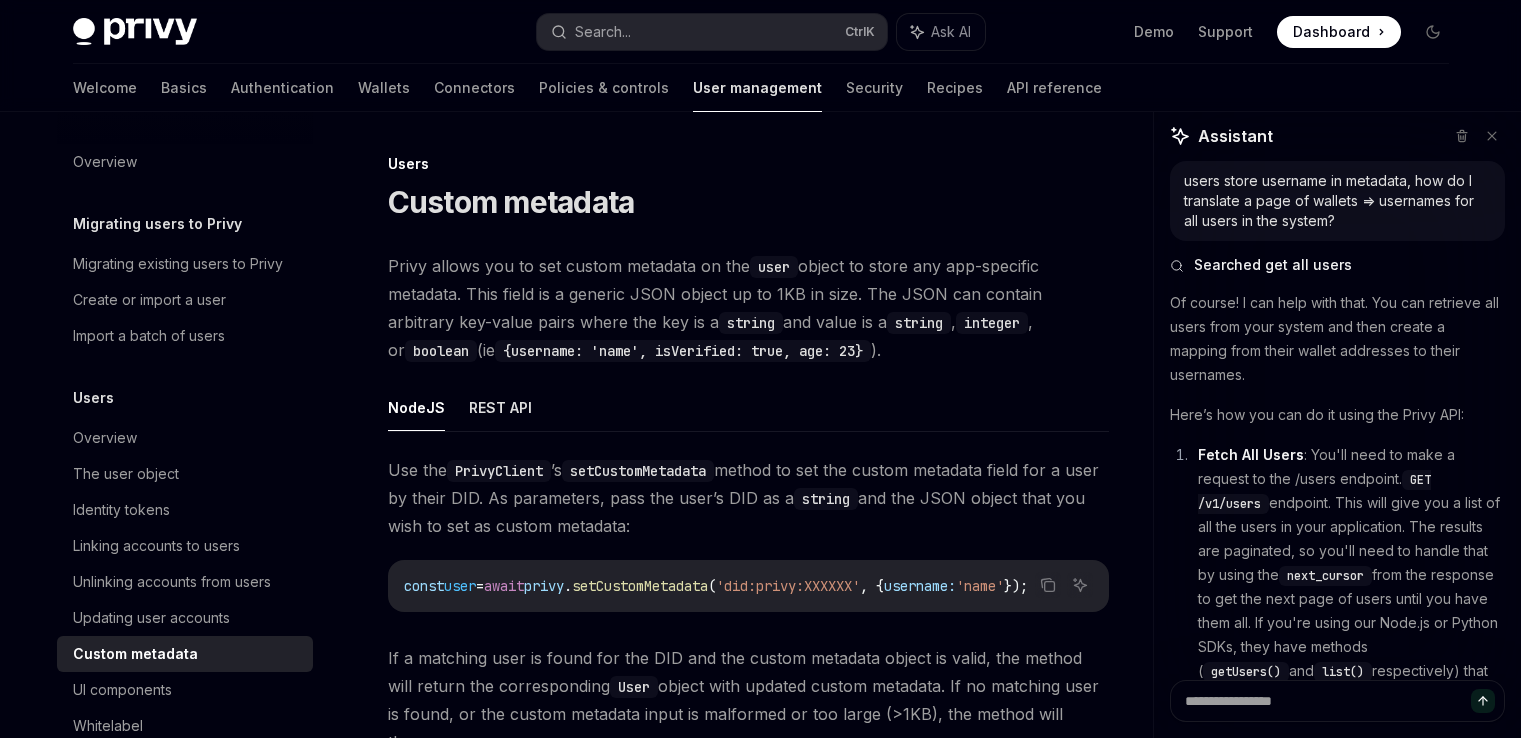 scroll, scrollTop: 400, scrollLeft: 0, axis: vertical 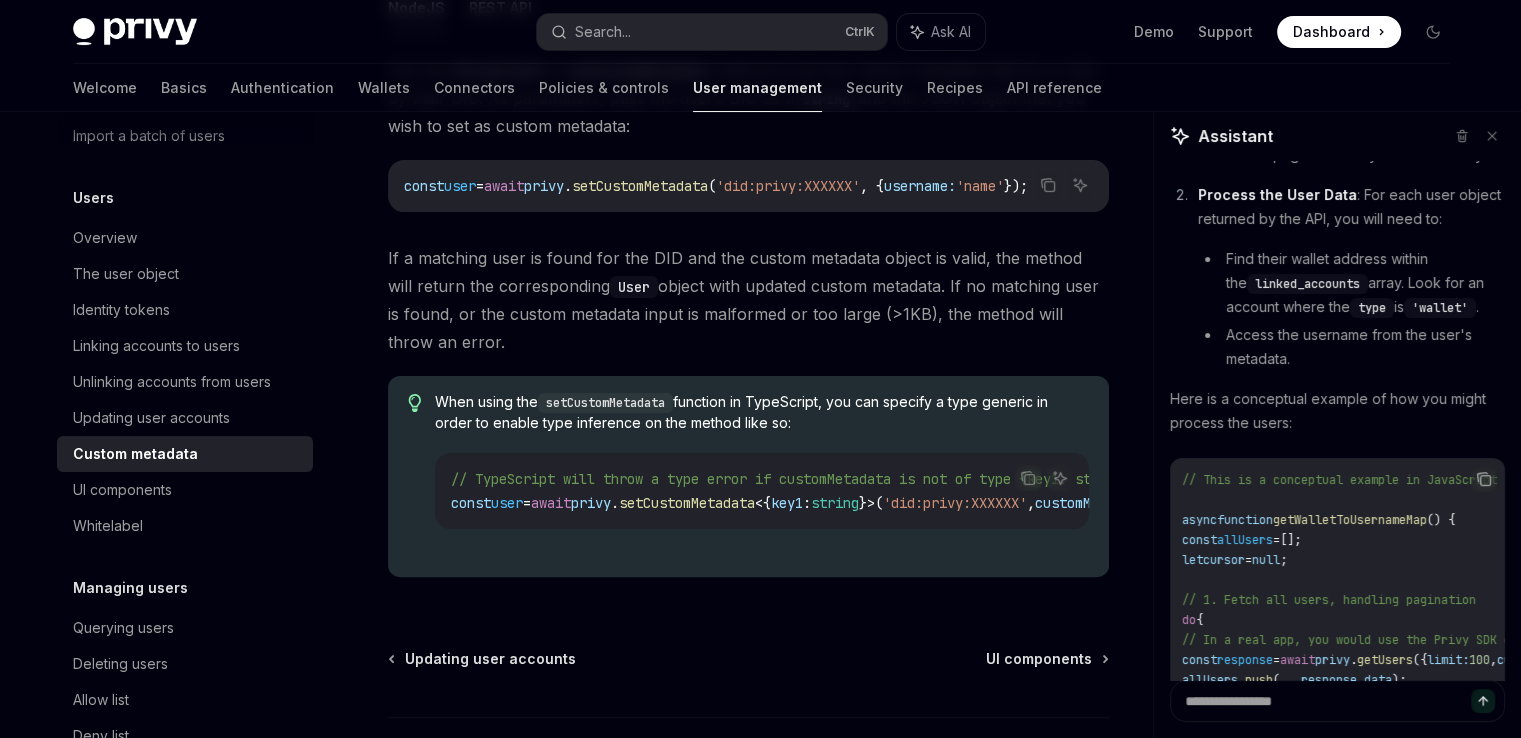 click 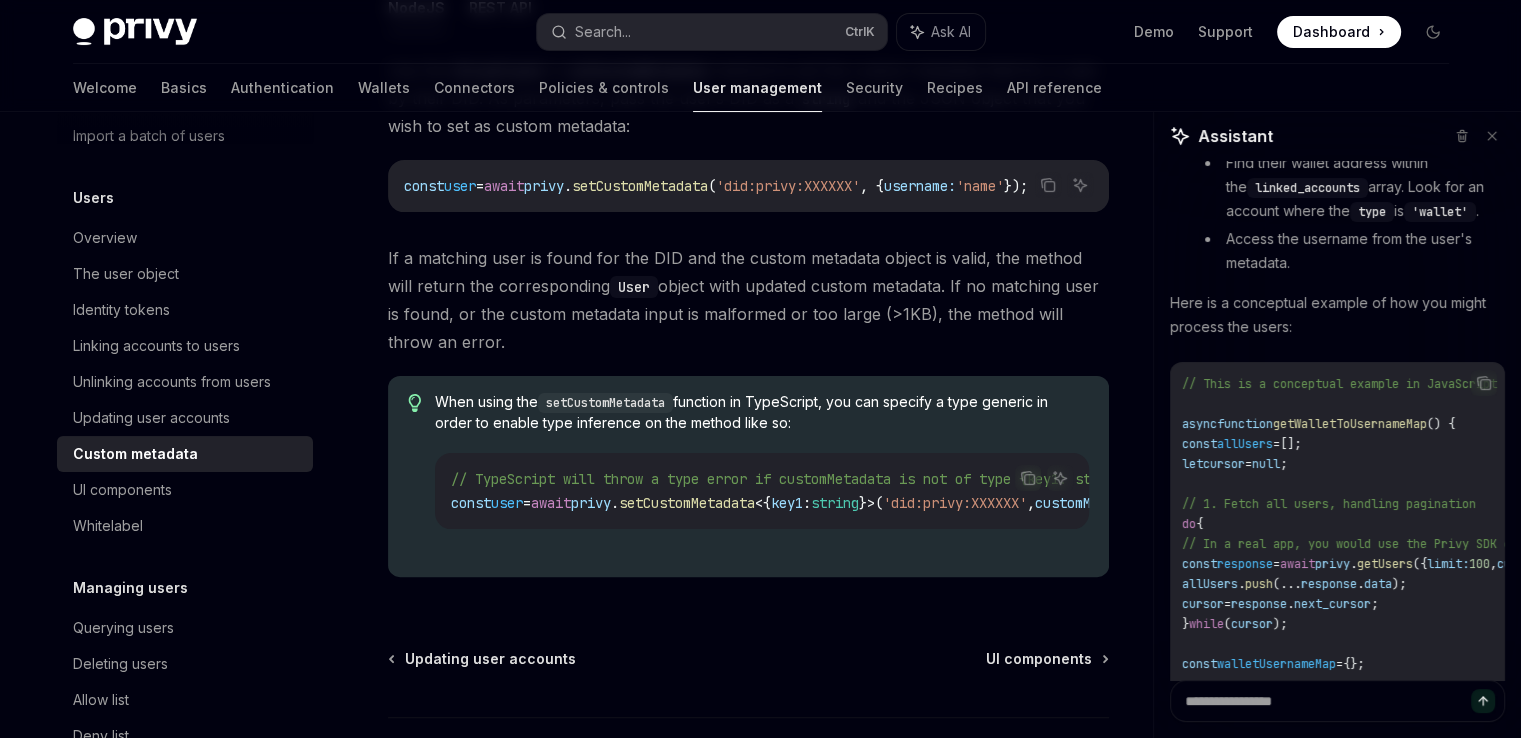 scroll, scrollTop: 640, scrollLeft: 0, axis: vertical 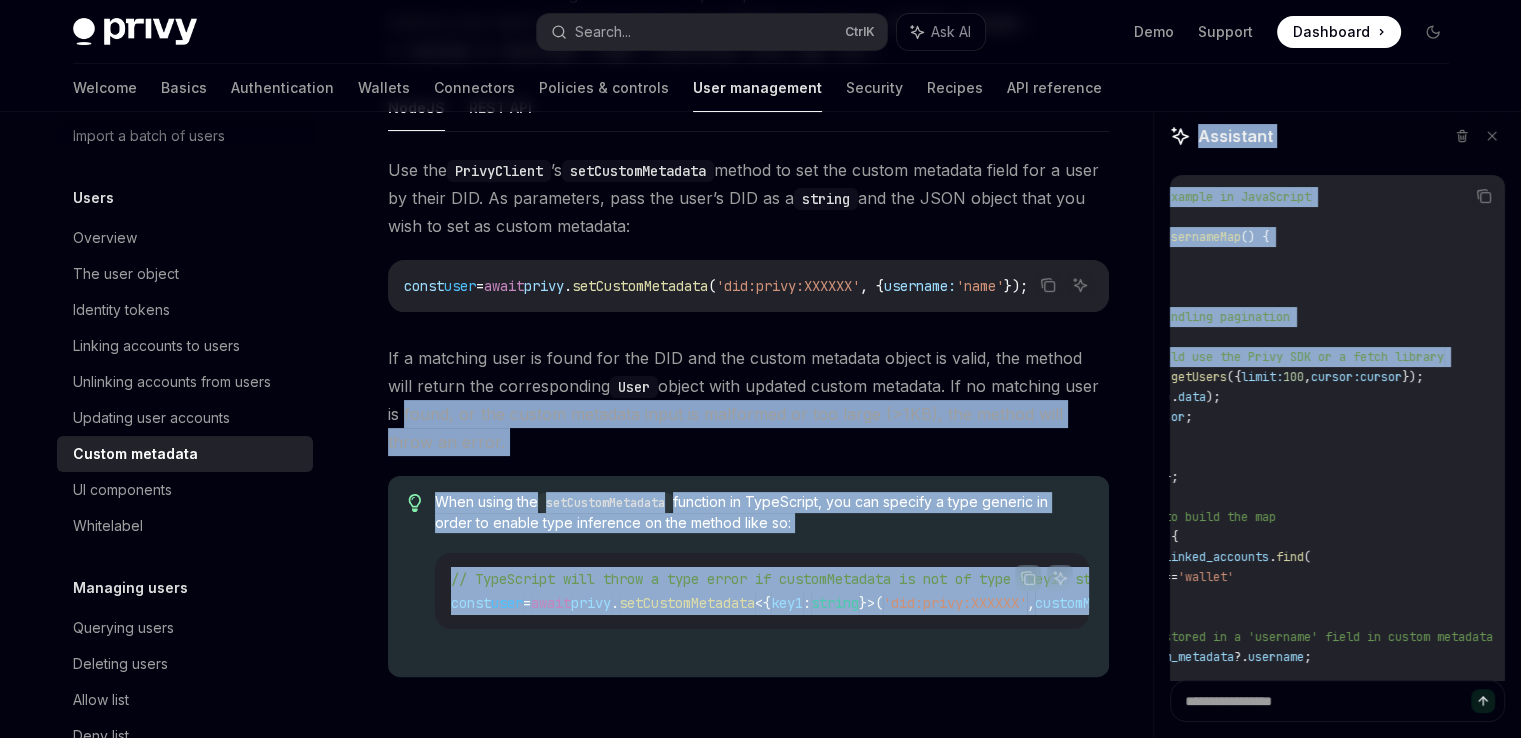 drag, startPoint x: 1373, startPoint y: 401, endPoint x: 1569, endPoint y: 405, distance: 196.04082 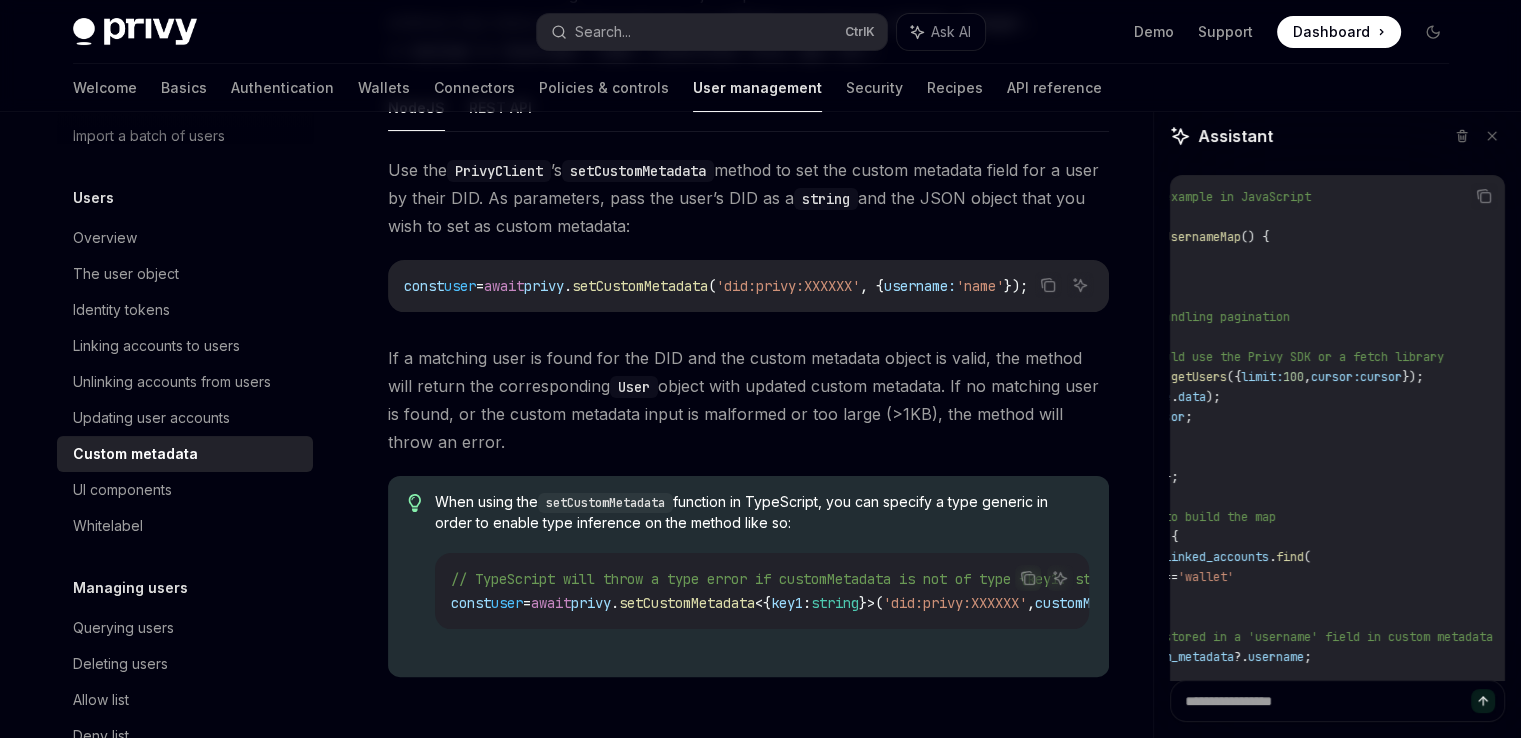 click on "async function getWalletToUsernameMap() { const allUsers = []; let cursor = null; // 1. Fetch all users, handling pagination do { // In a real app, you would use the Privy SDK or a fetch library const response = await privy.getUsers({ limit: 100, cursor: cursor }); allUsers.push(...response.data); cursor = response.next_cursor; } while (cursor); const walletUsernameMap = {}; // 2. Process each user to build the map for (const user of allUsers) { const walletAccount = user.linked_accounts.find( (account) => account.type === 'wallet' ); // Assuming username is stored in a 'username' field in custom metadata const username = user.custom_metadata?.username; if (walletAccount && username) { walletUsernameMap[walletAccount.address] = username; } } return walletUsernameMap; }" at bounding box center [1244, 507] 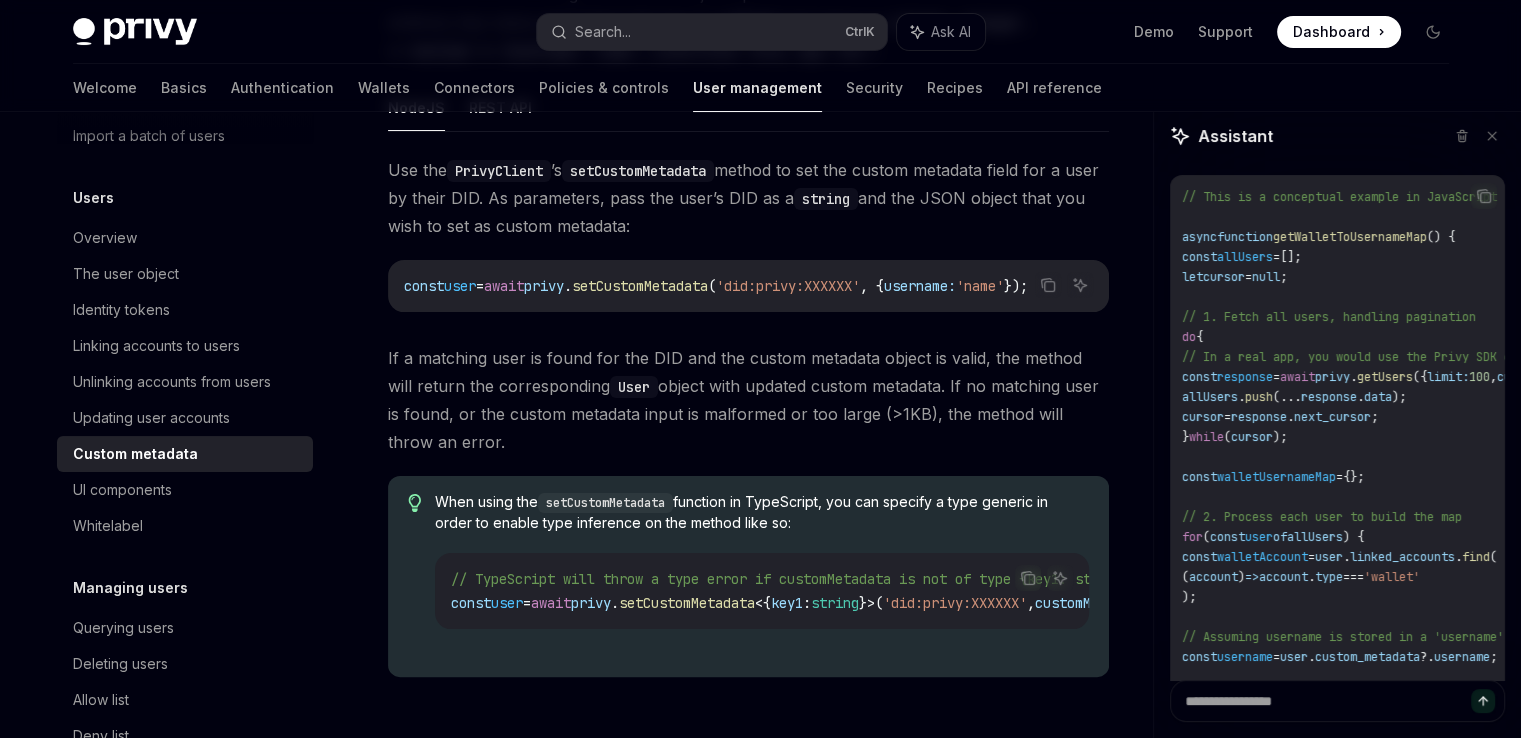 drag, startPoint x: 1480, startPoint y: 397, endPoint x: 1372, endPoint y: 402, distance: 108.11568 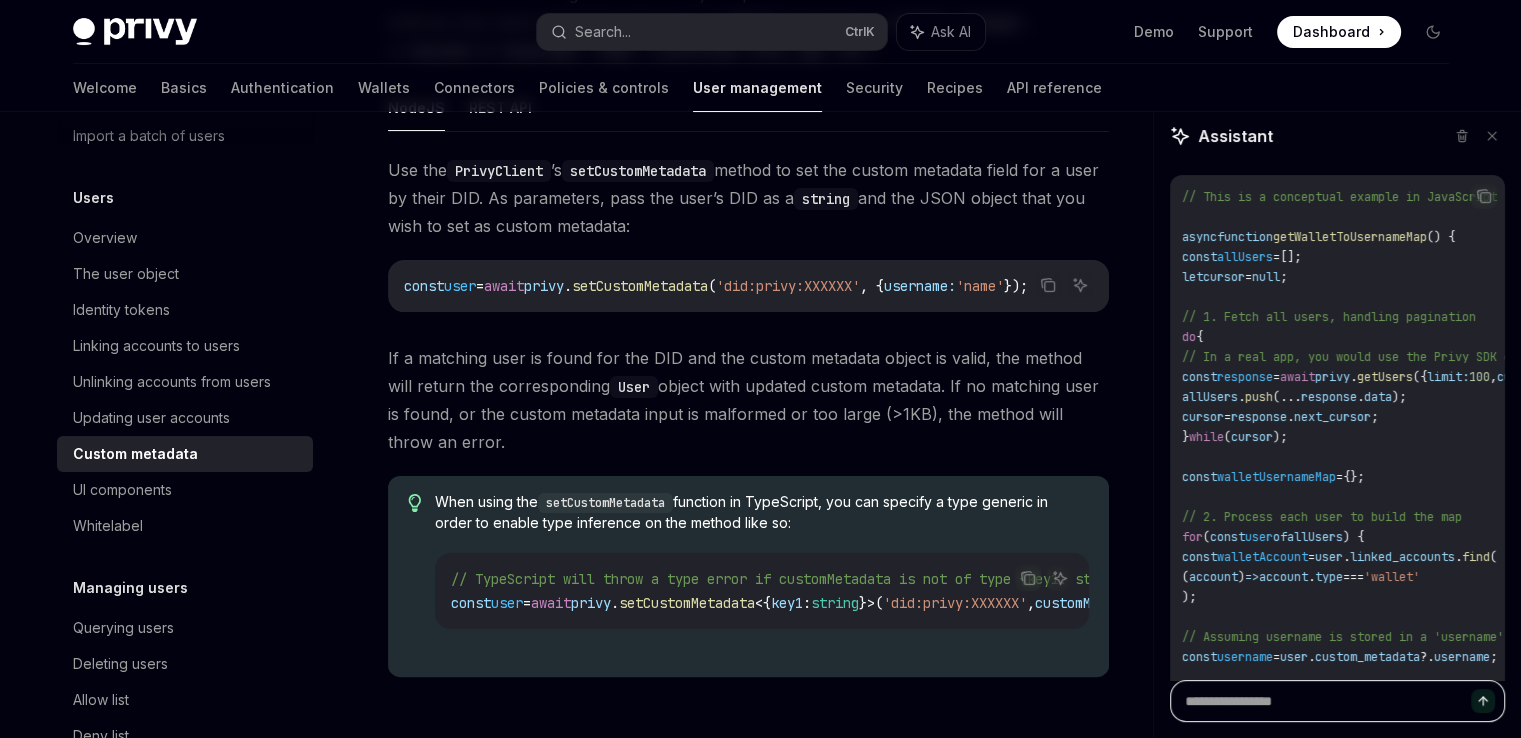 click at bounding box center [1337, 701] 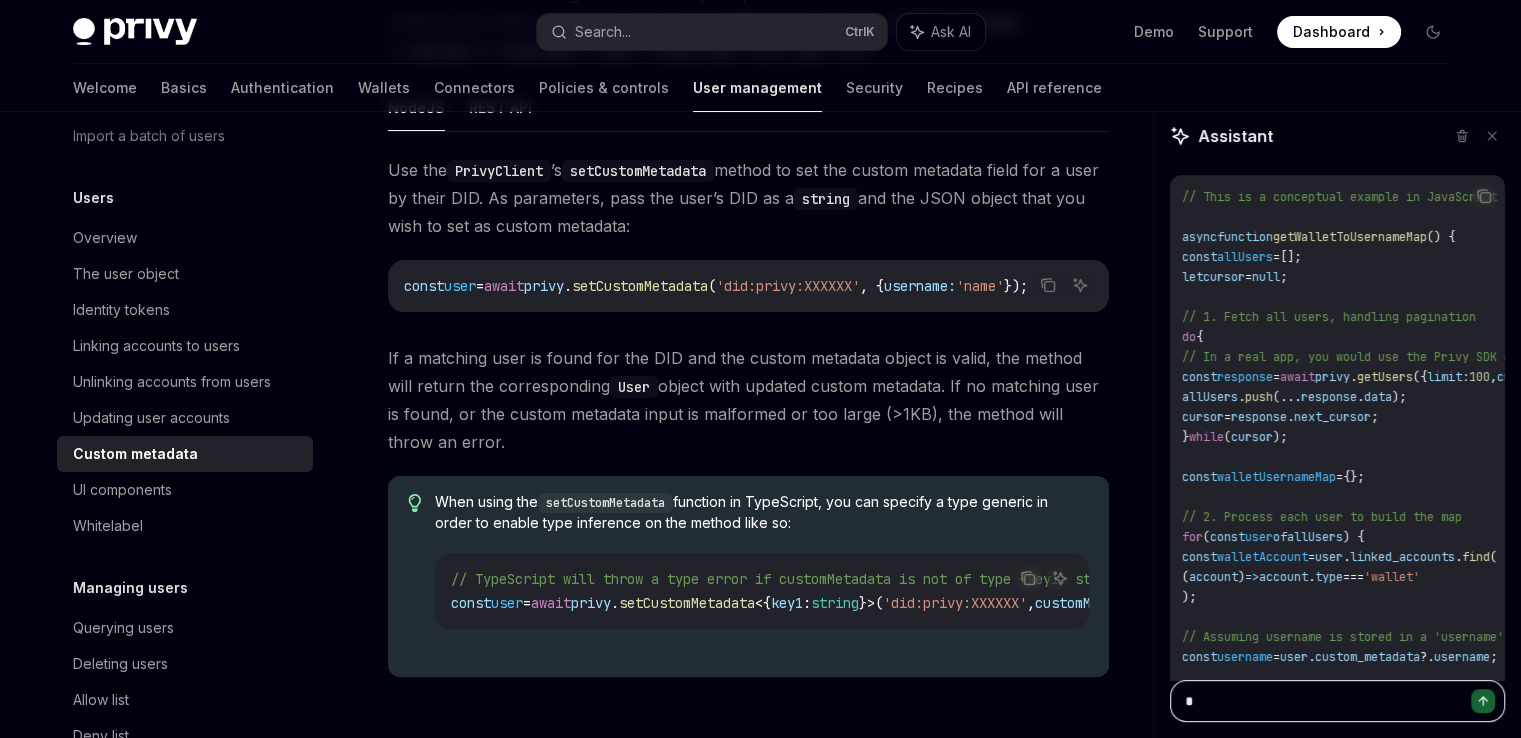 type on "**" 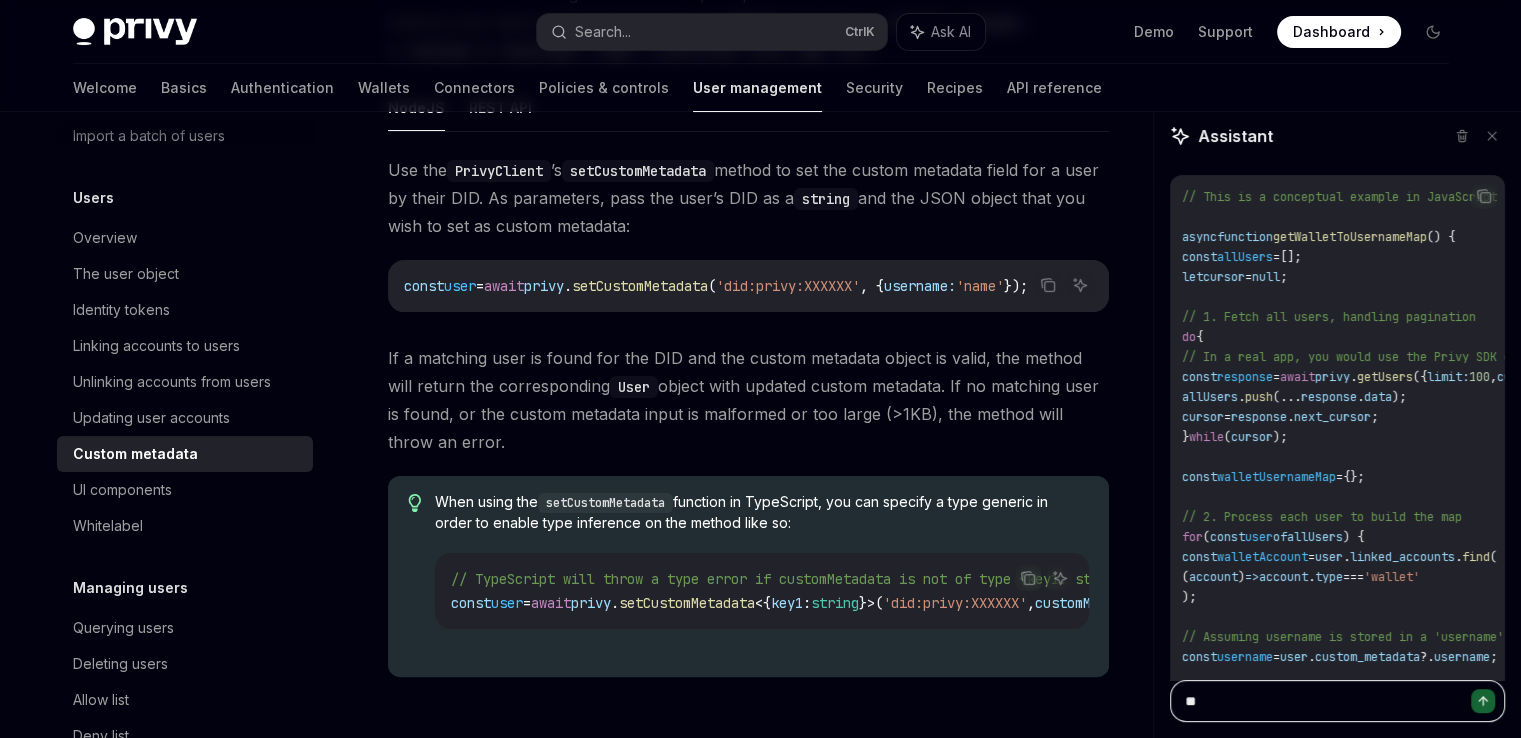 type on "***" 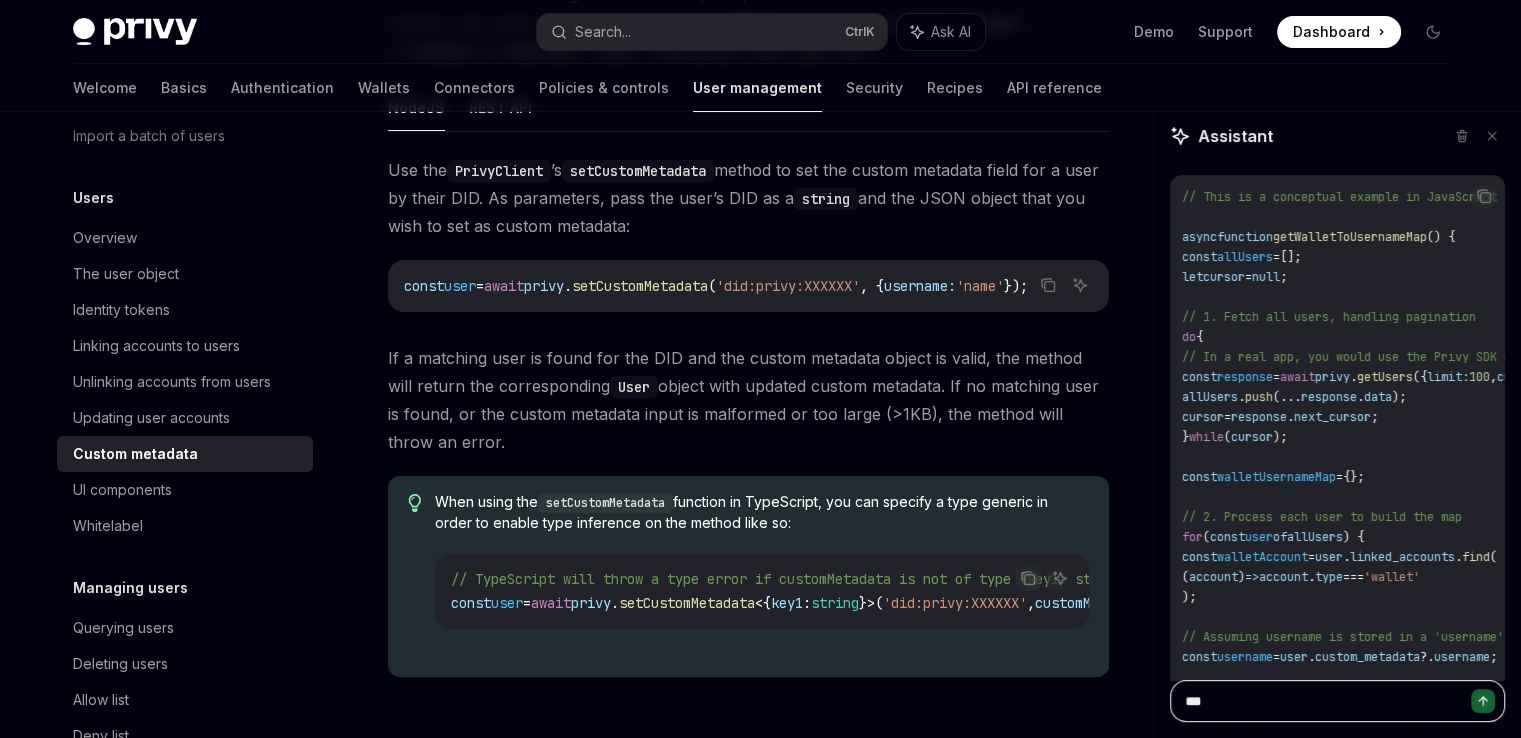 type on "****" 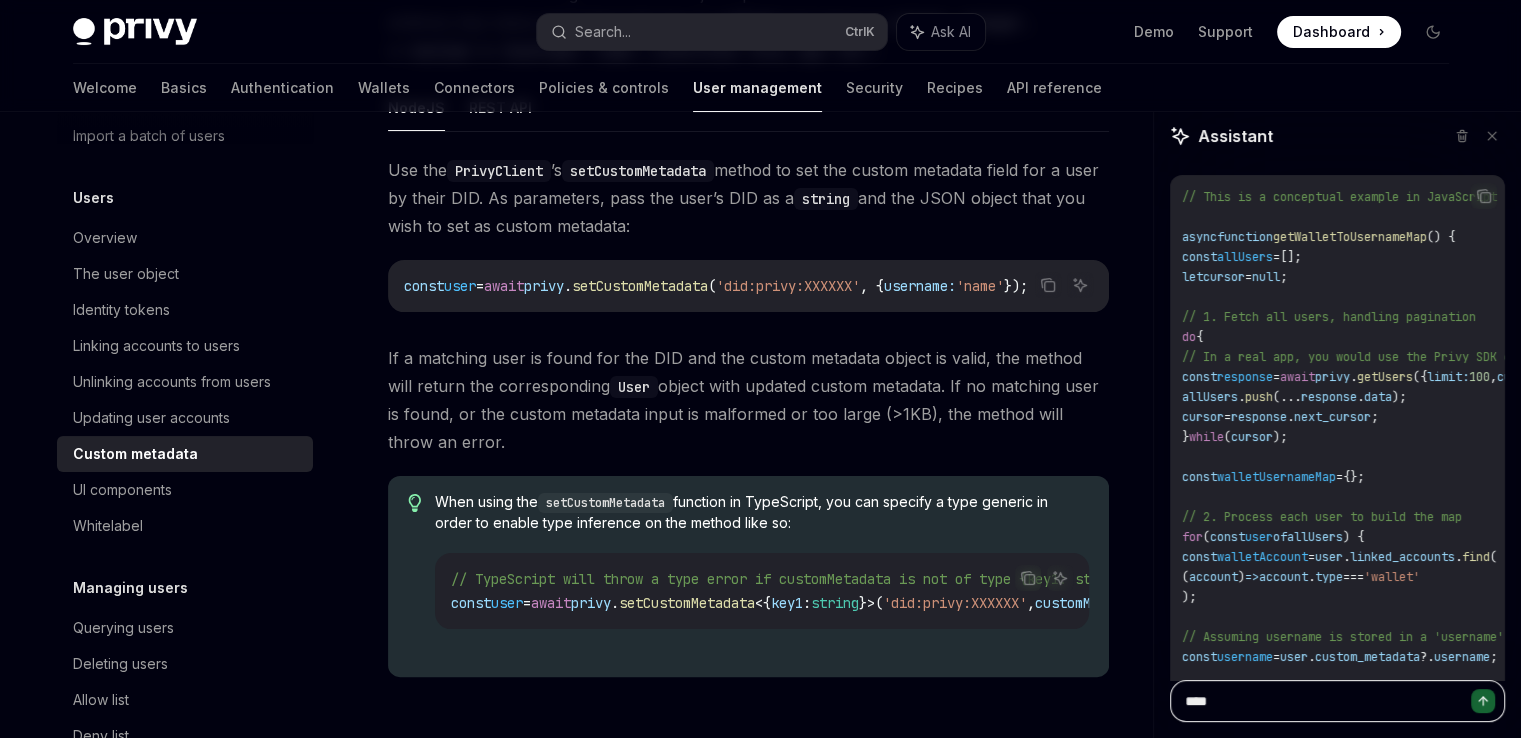 type on "*****" 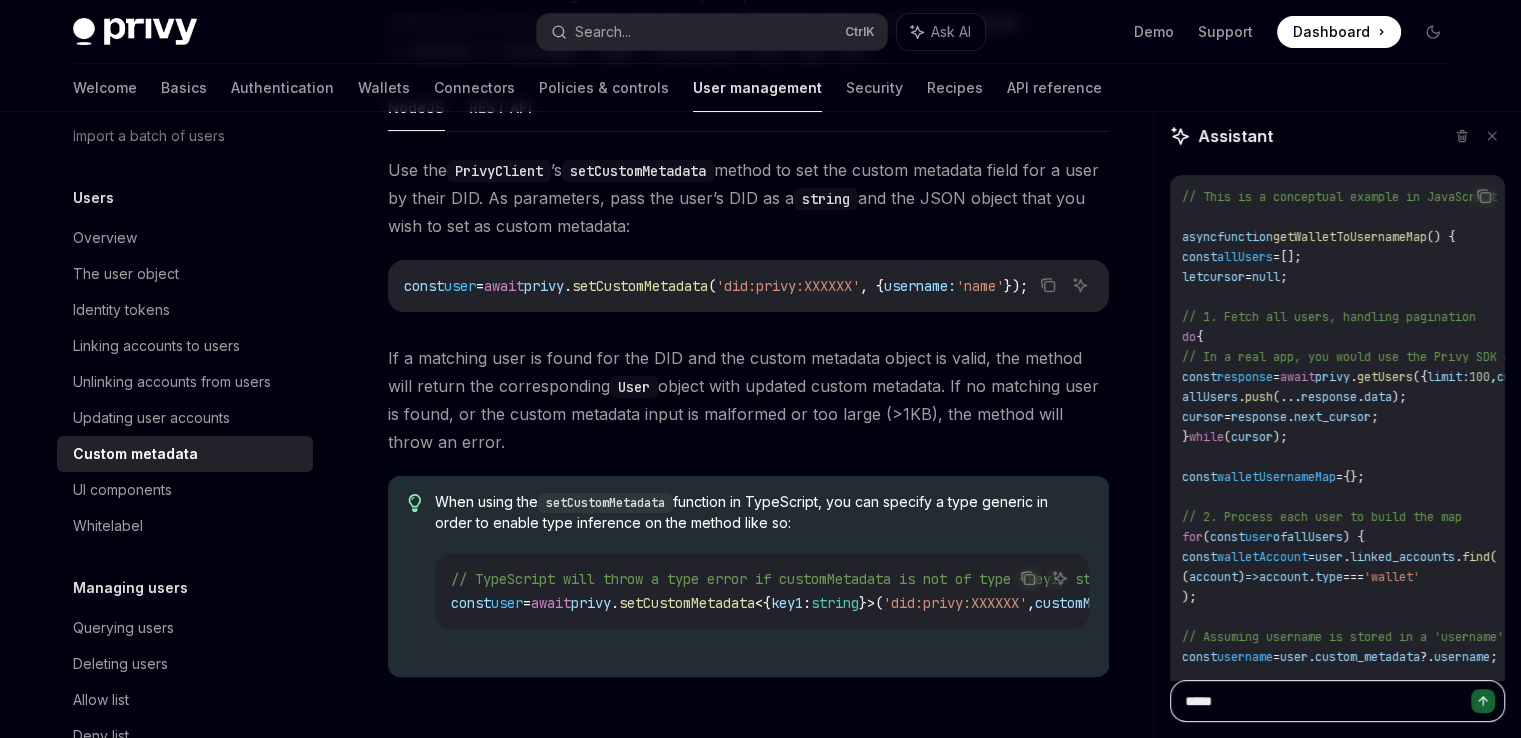 type on "*****" 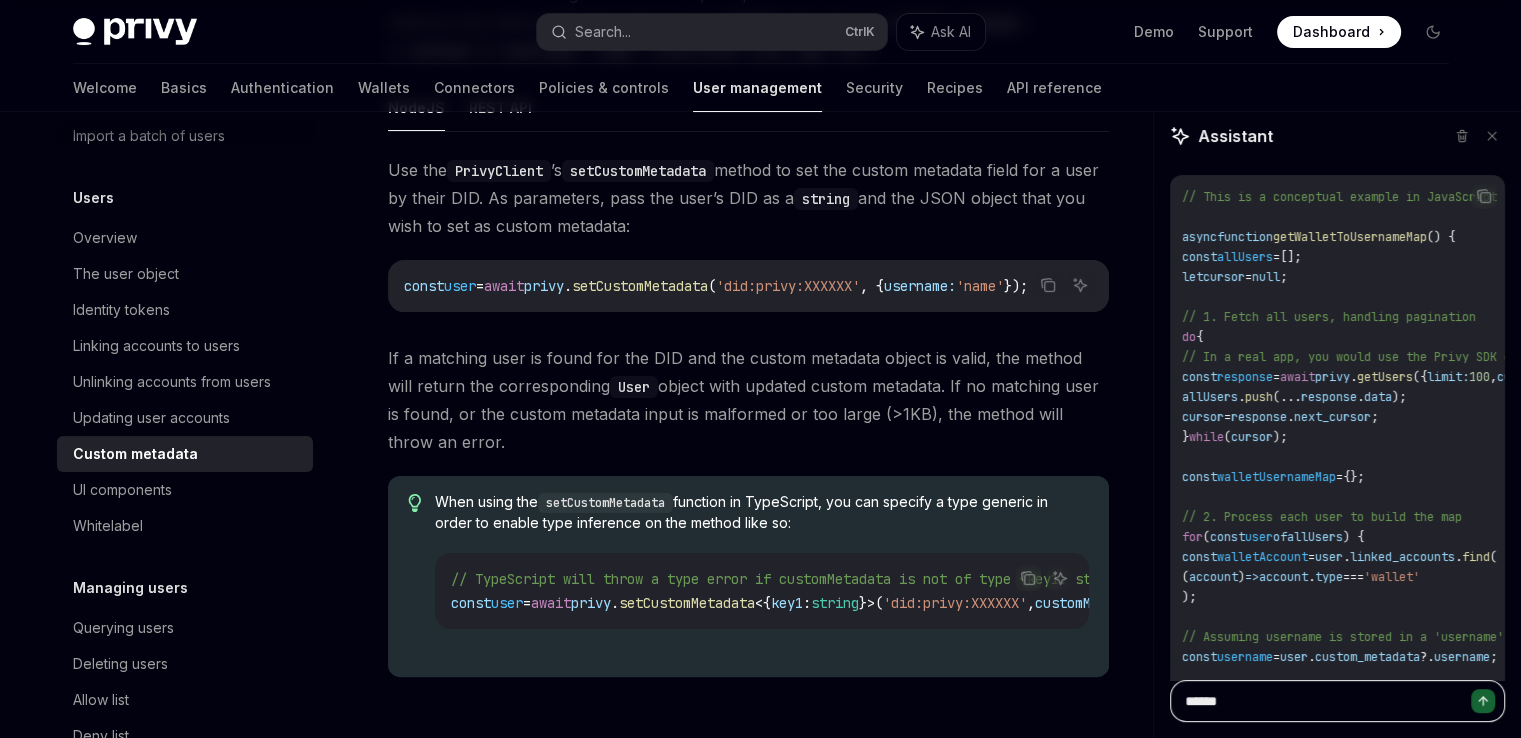 type on "*******" 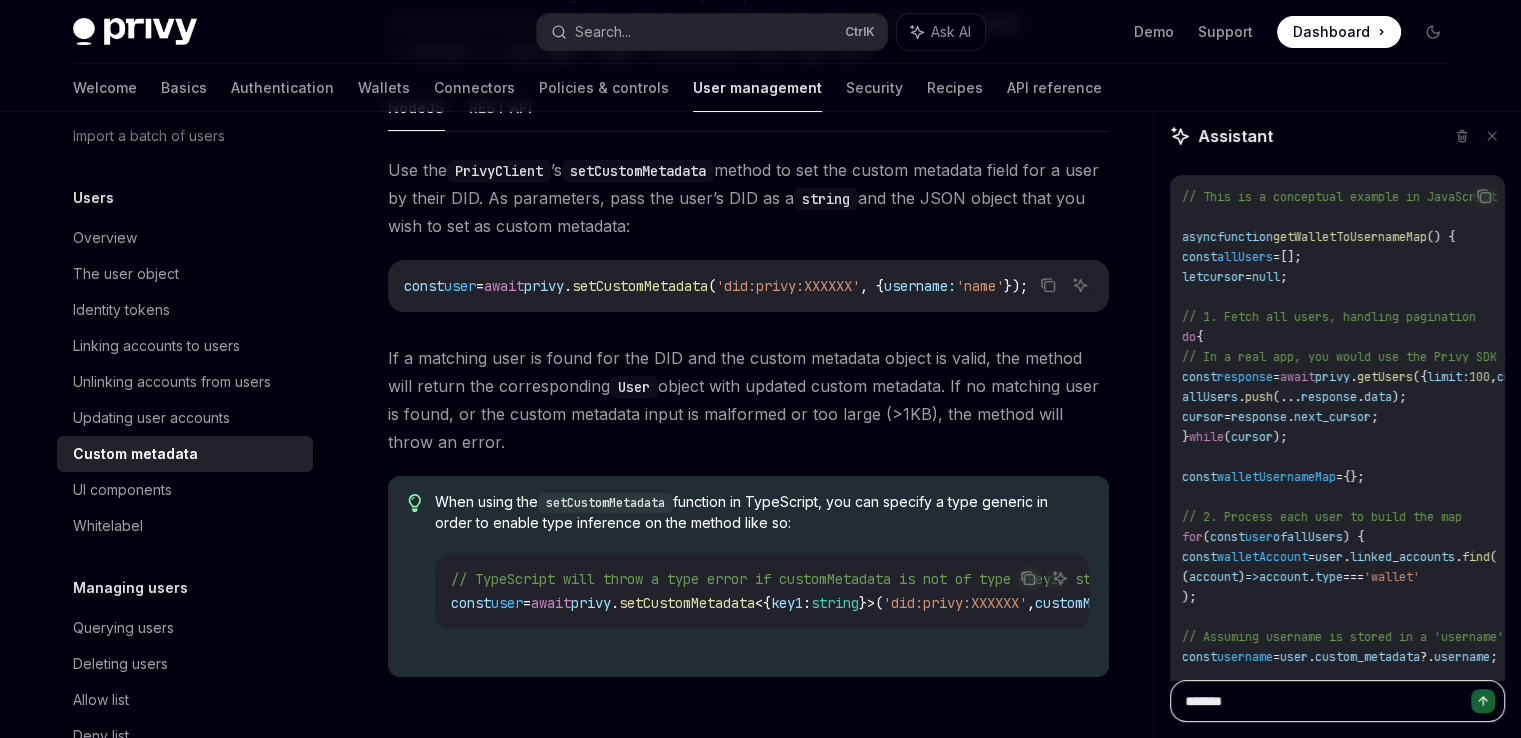 type on "*" 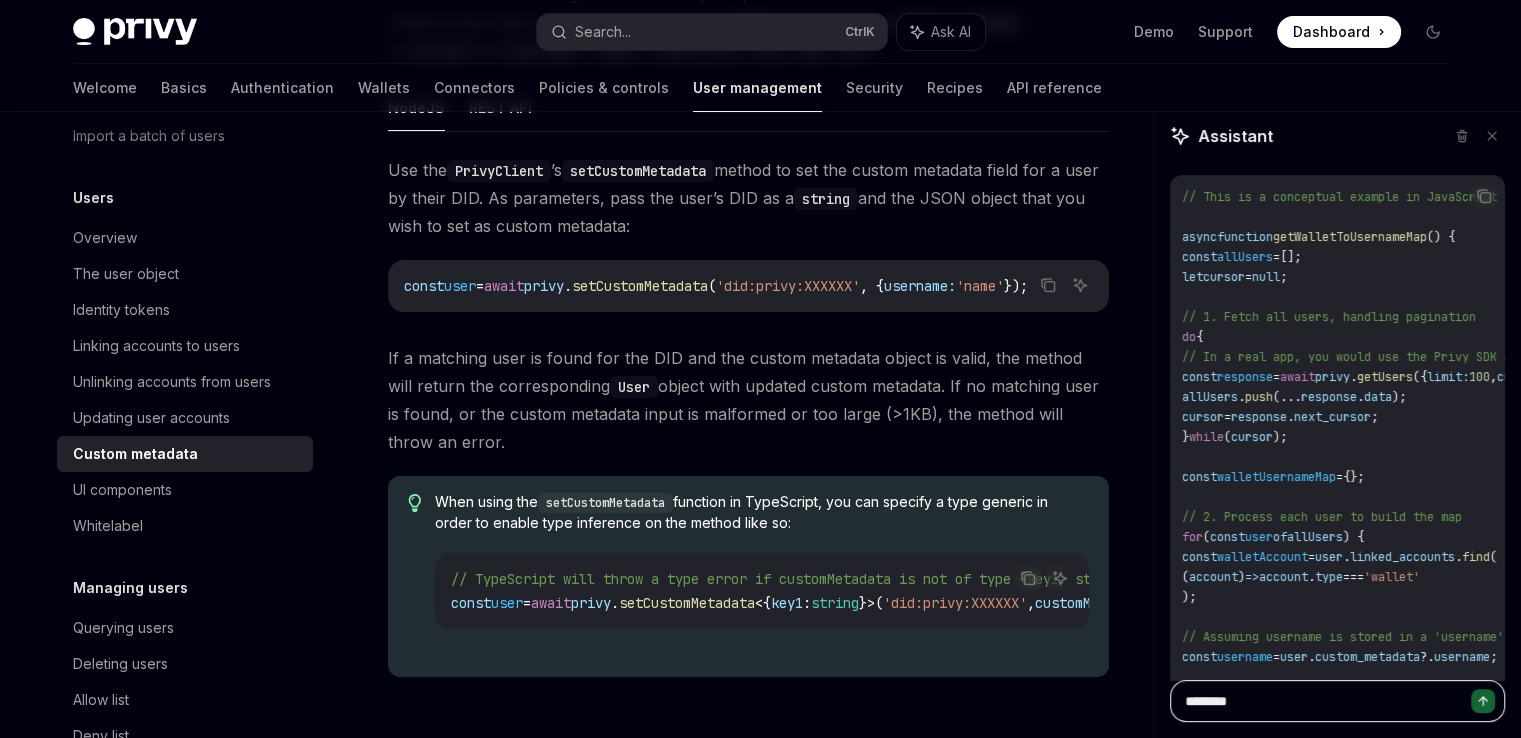 type on "********" 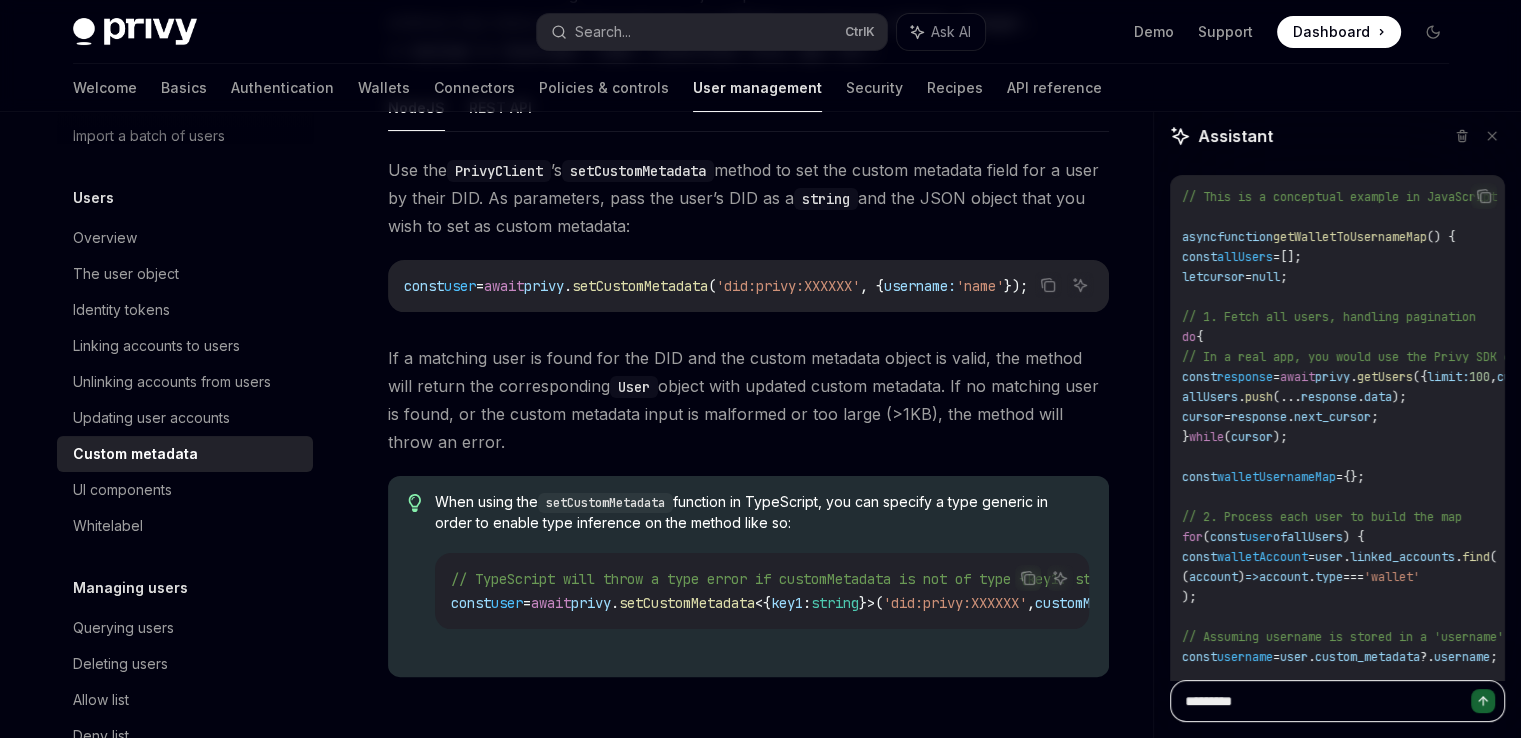 type on "**********" 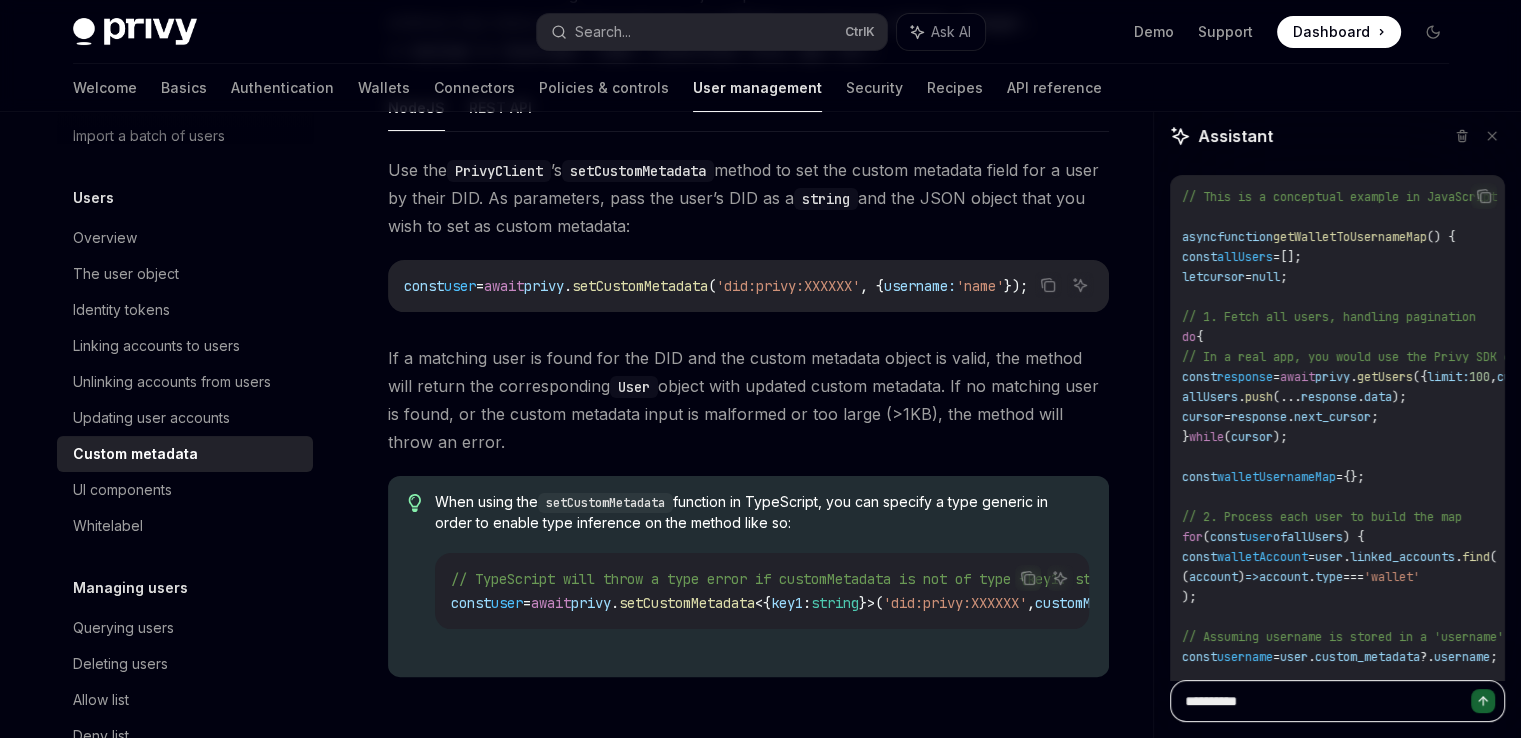 type on "**********" 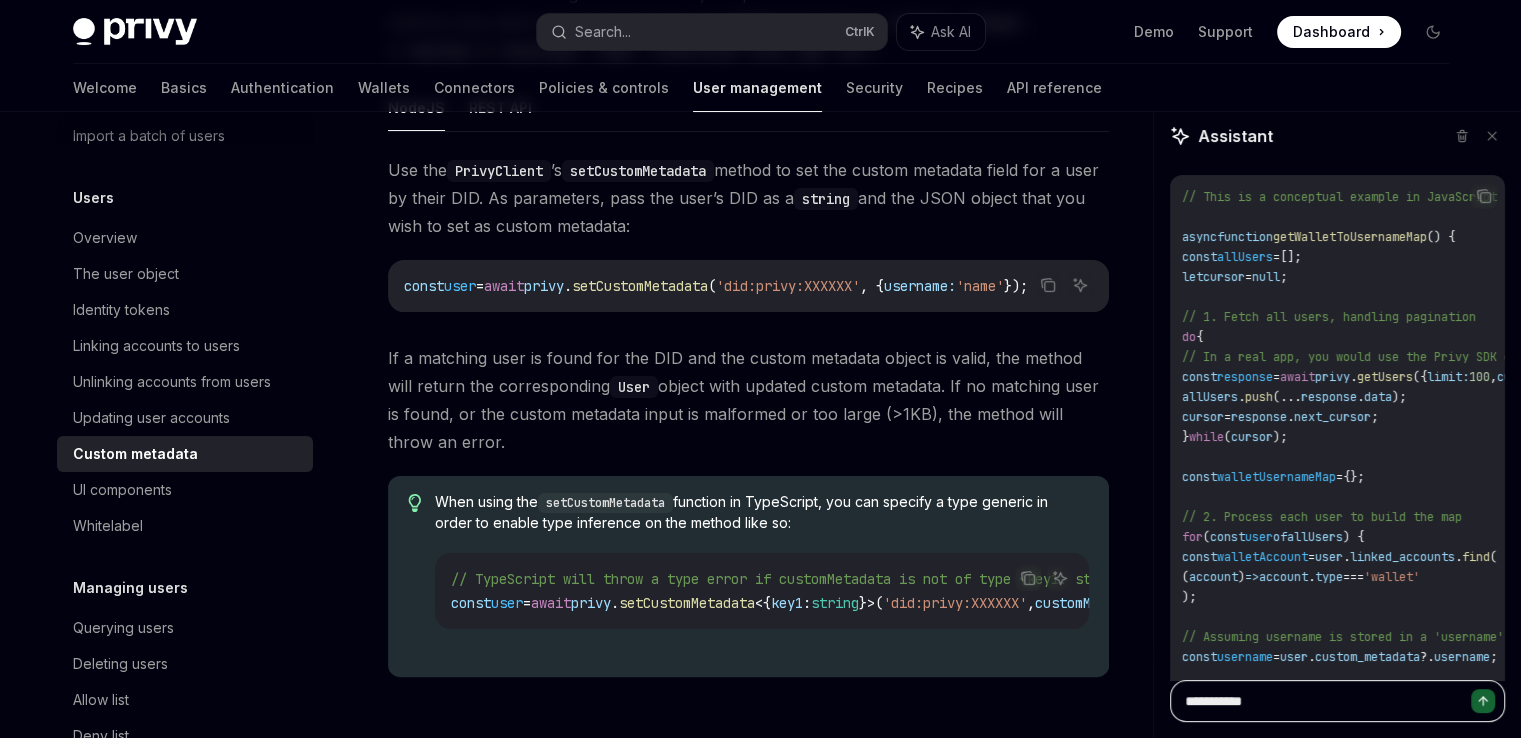 type on "**********" 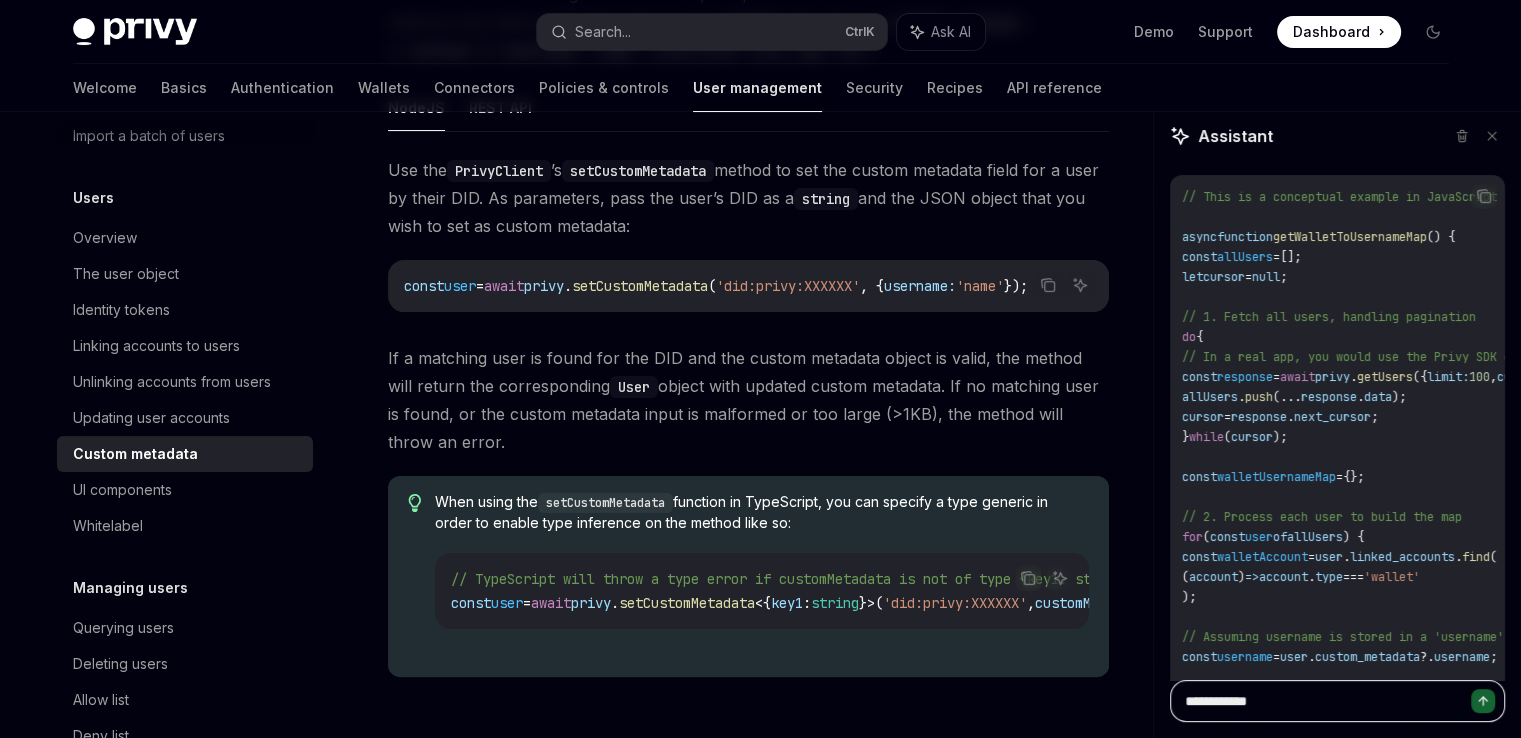 type on "**********" 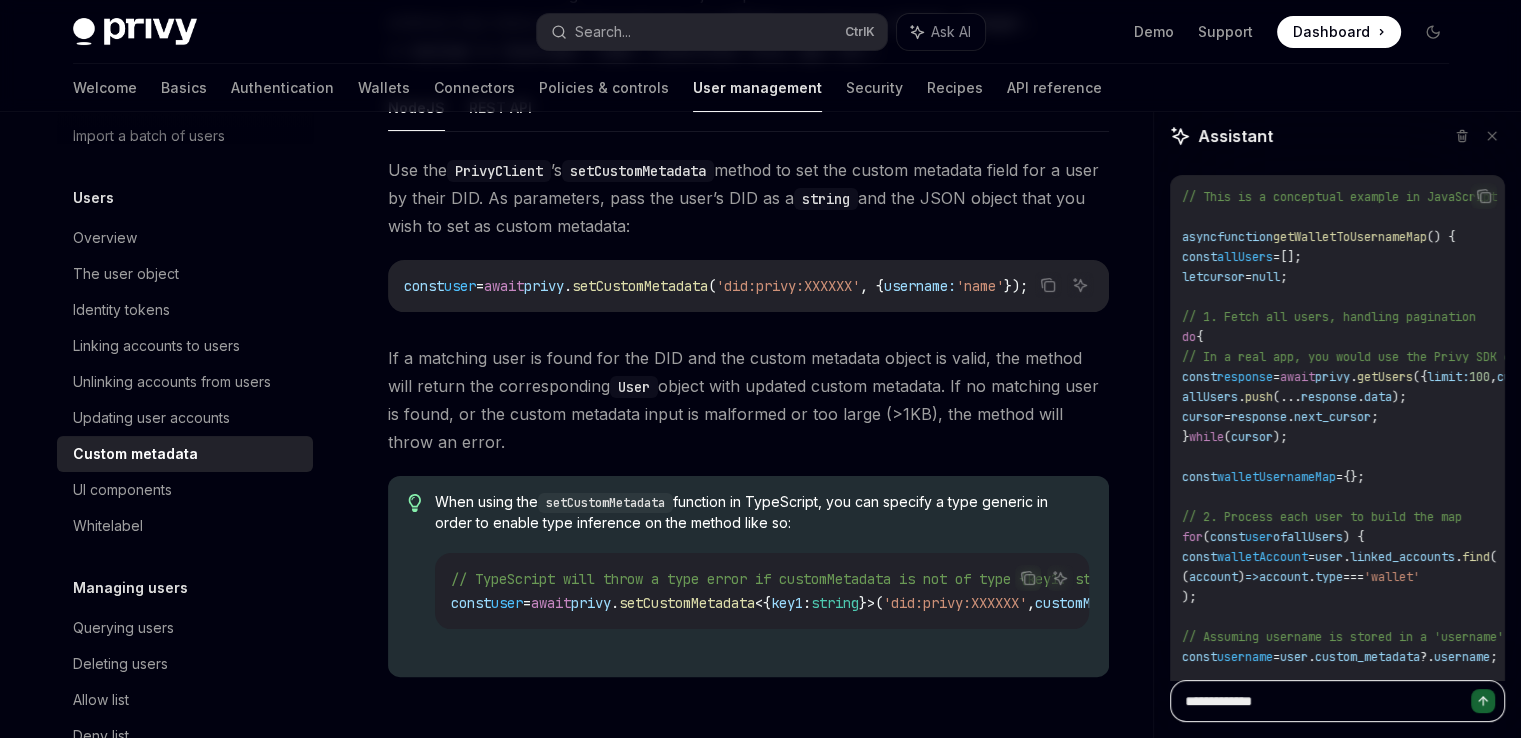 type on "**********" 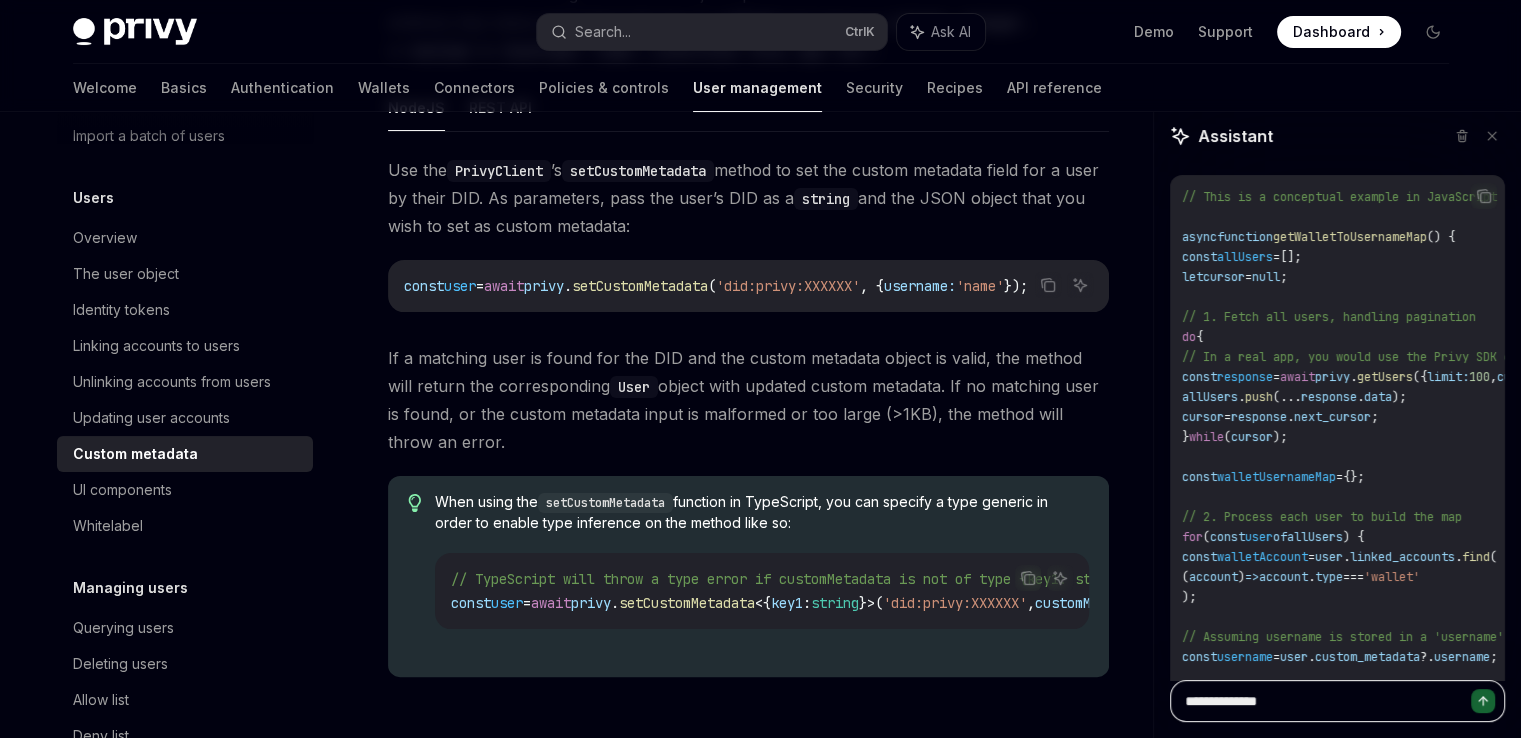 type on "**********" 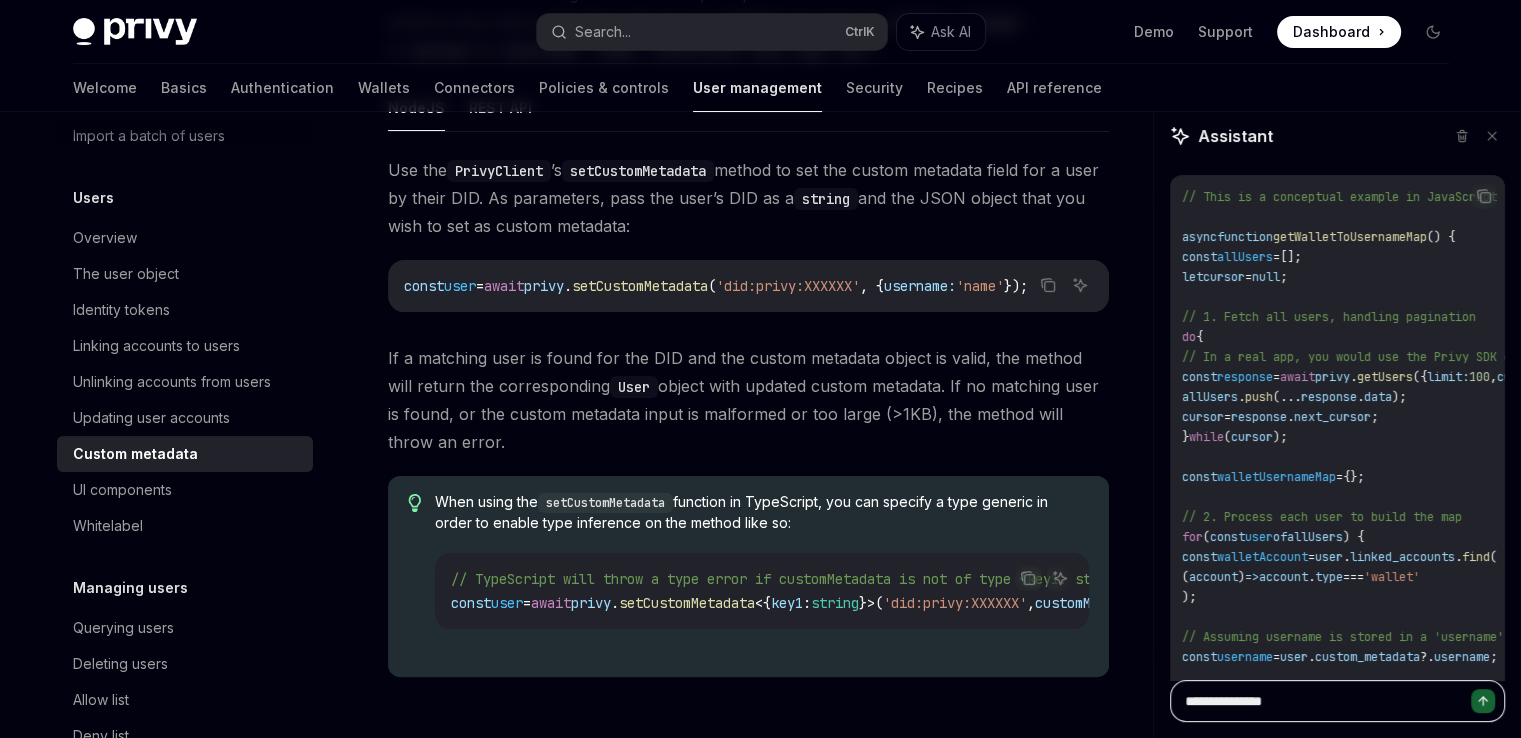 type on "**********" 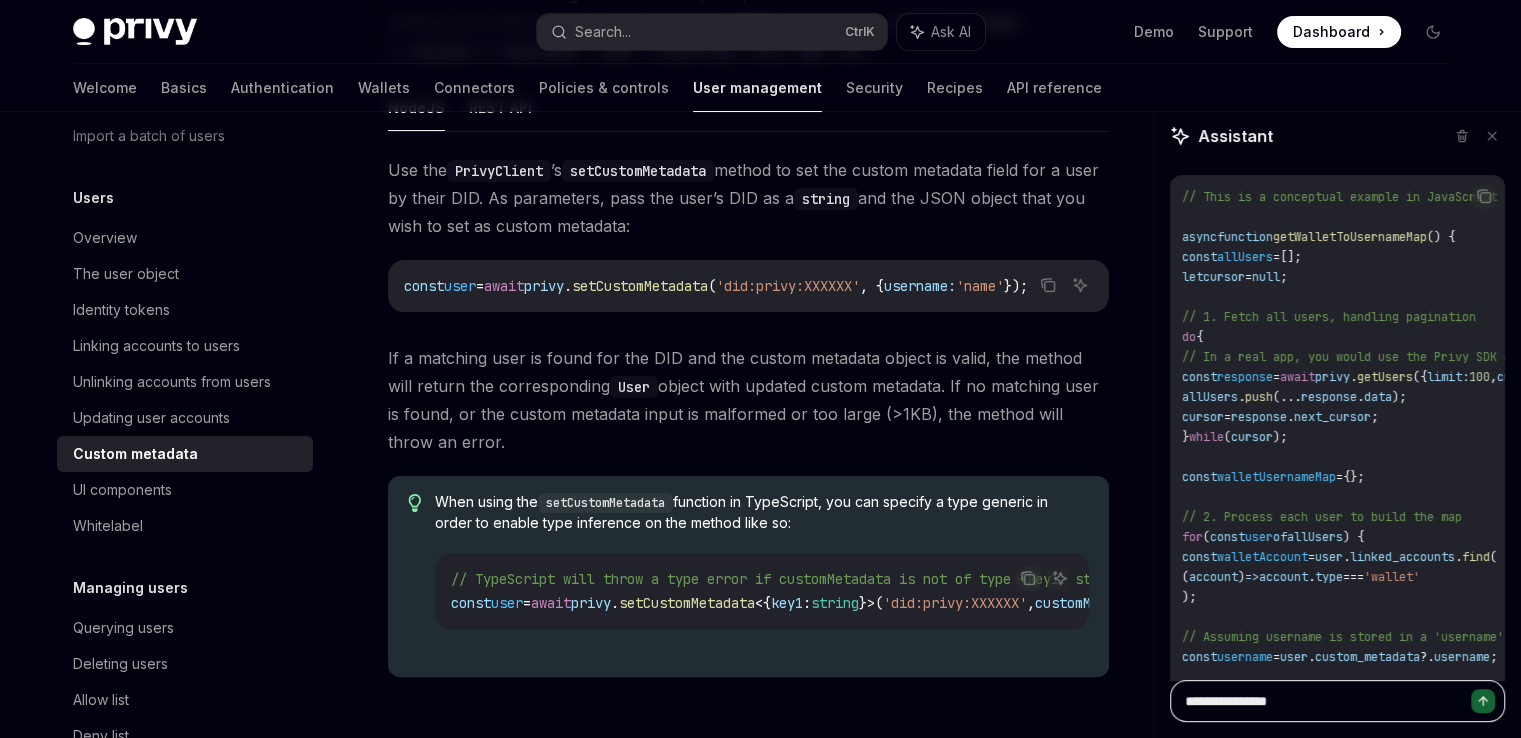 type on "**********" 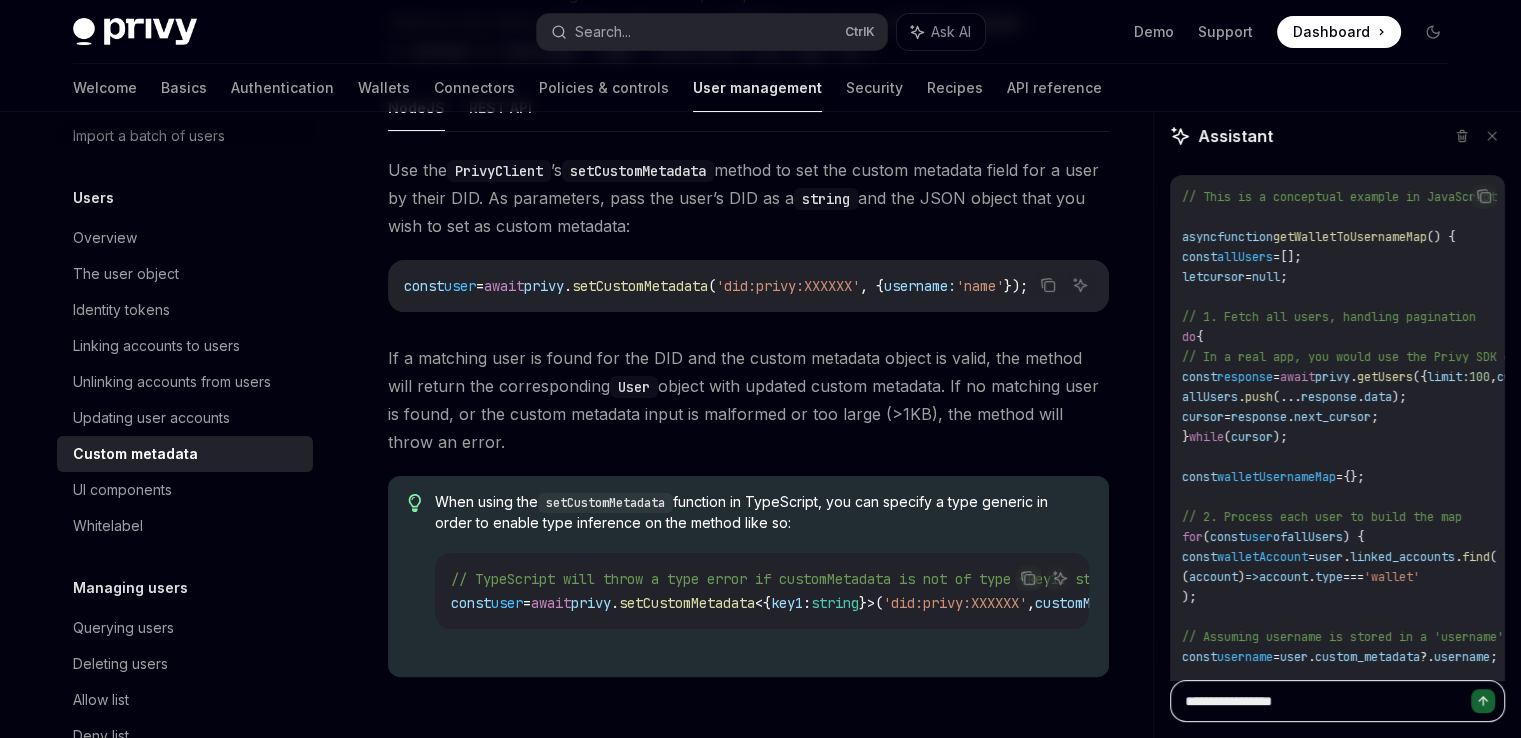 type on "**********" 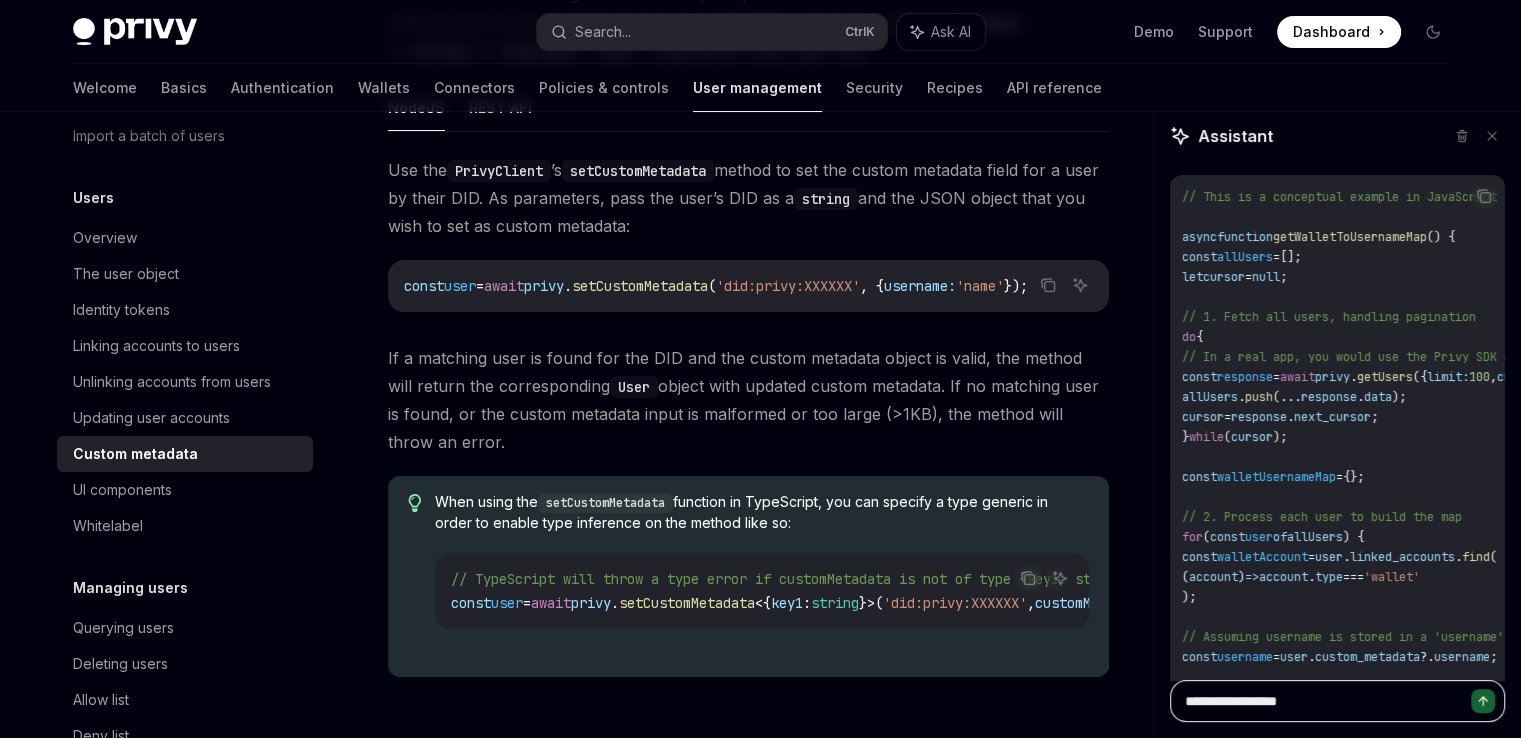 type on "**********" 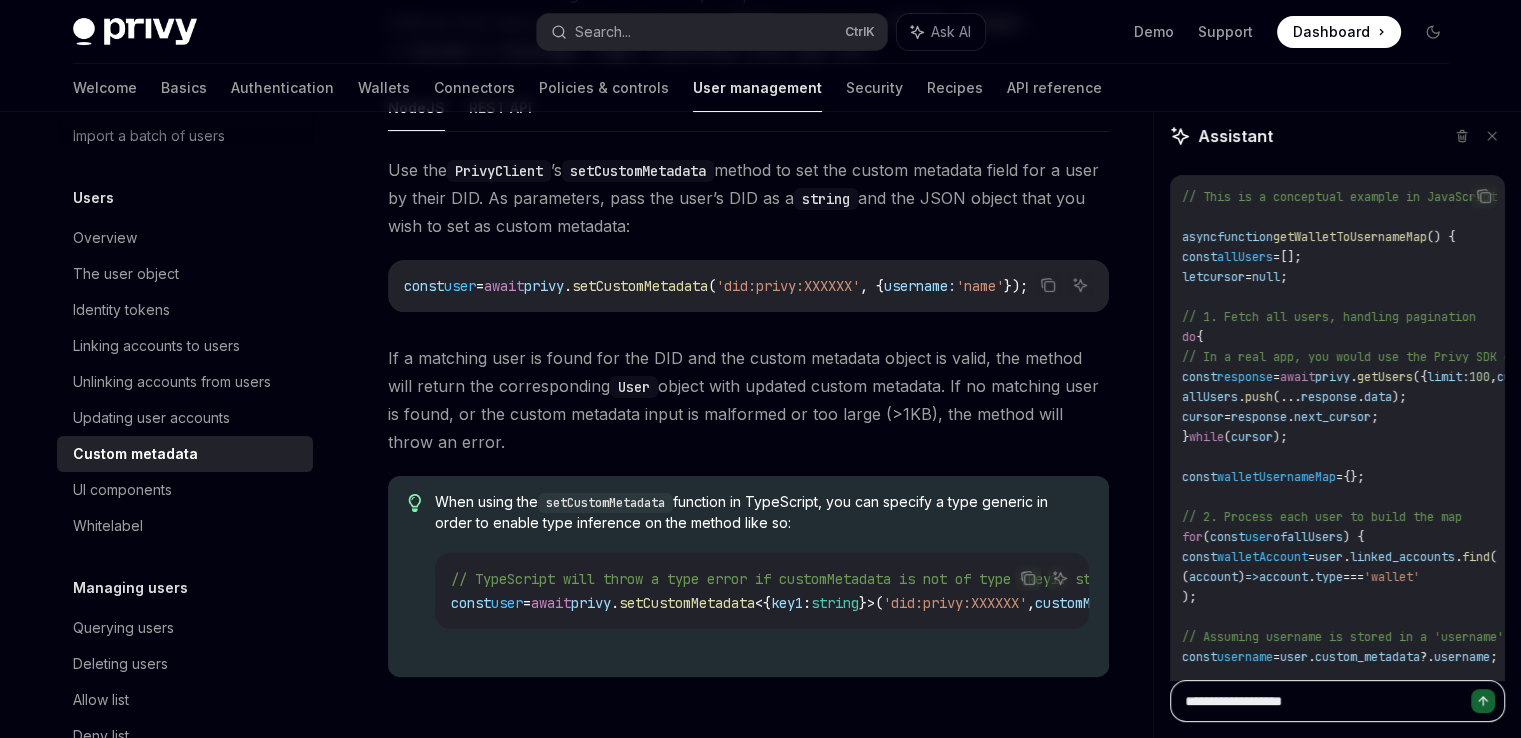 type on "**********" 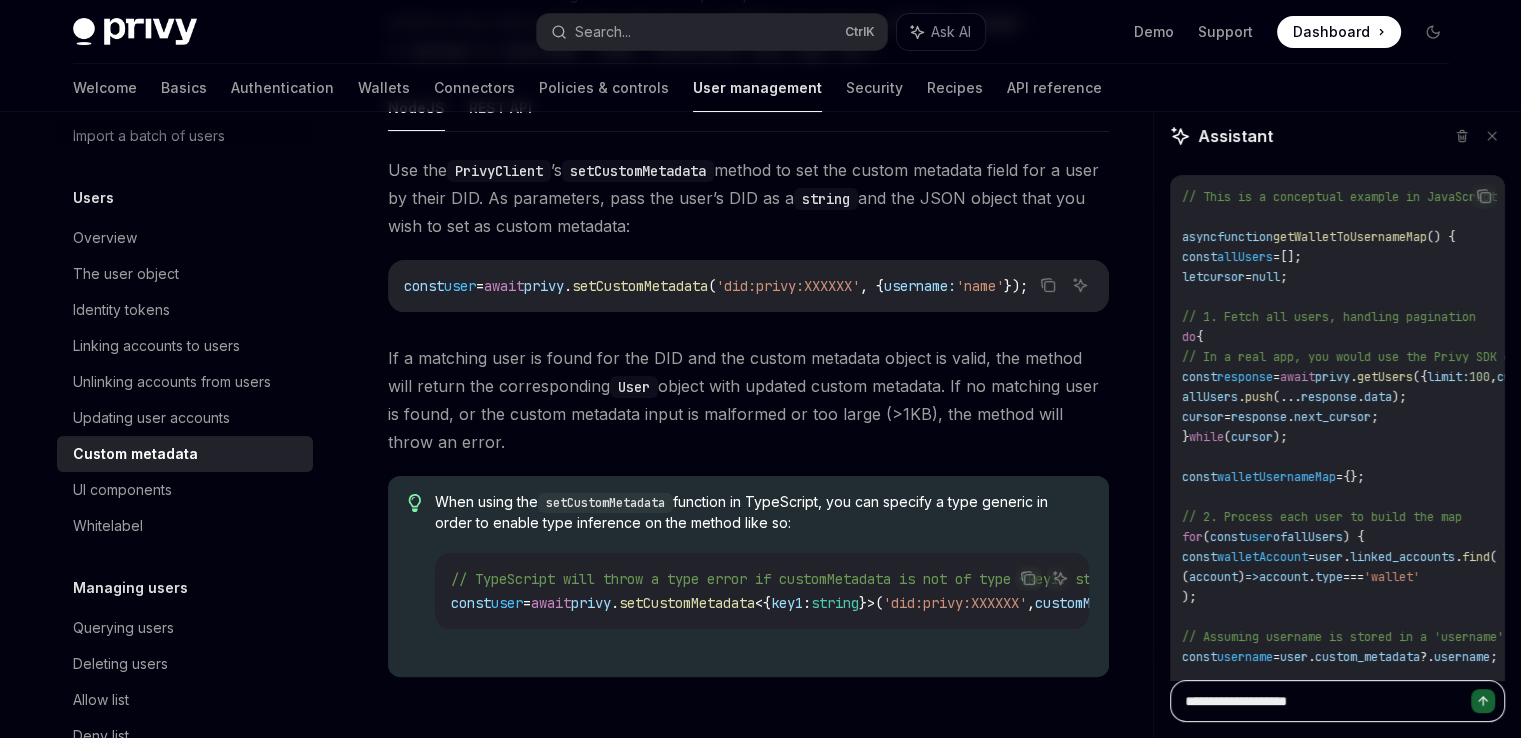 type on "**********" 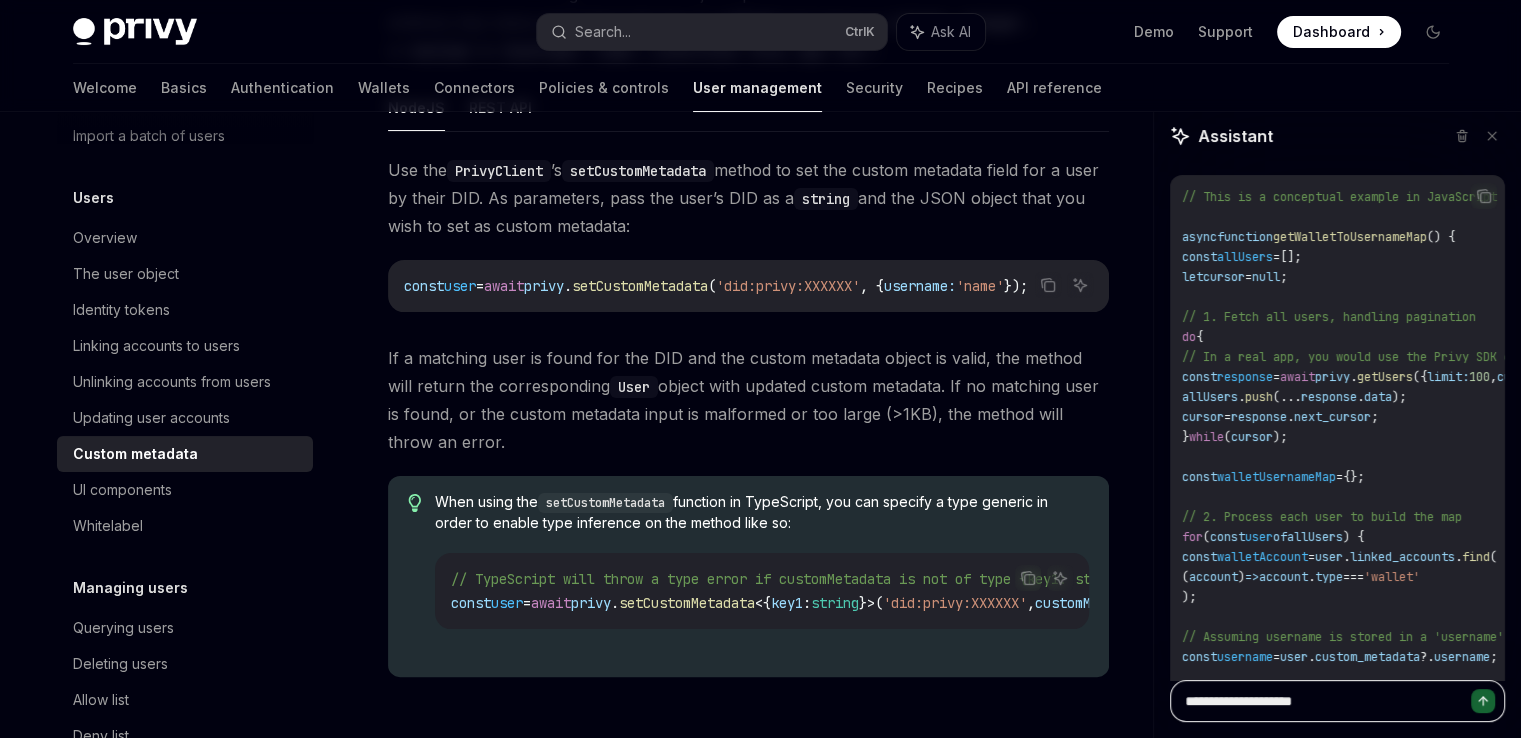 type on "**********" 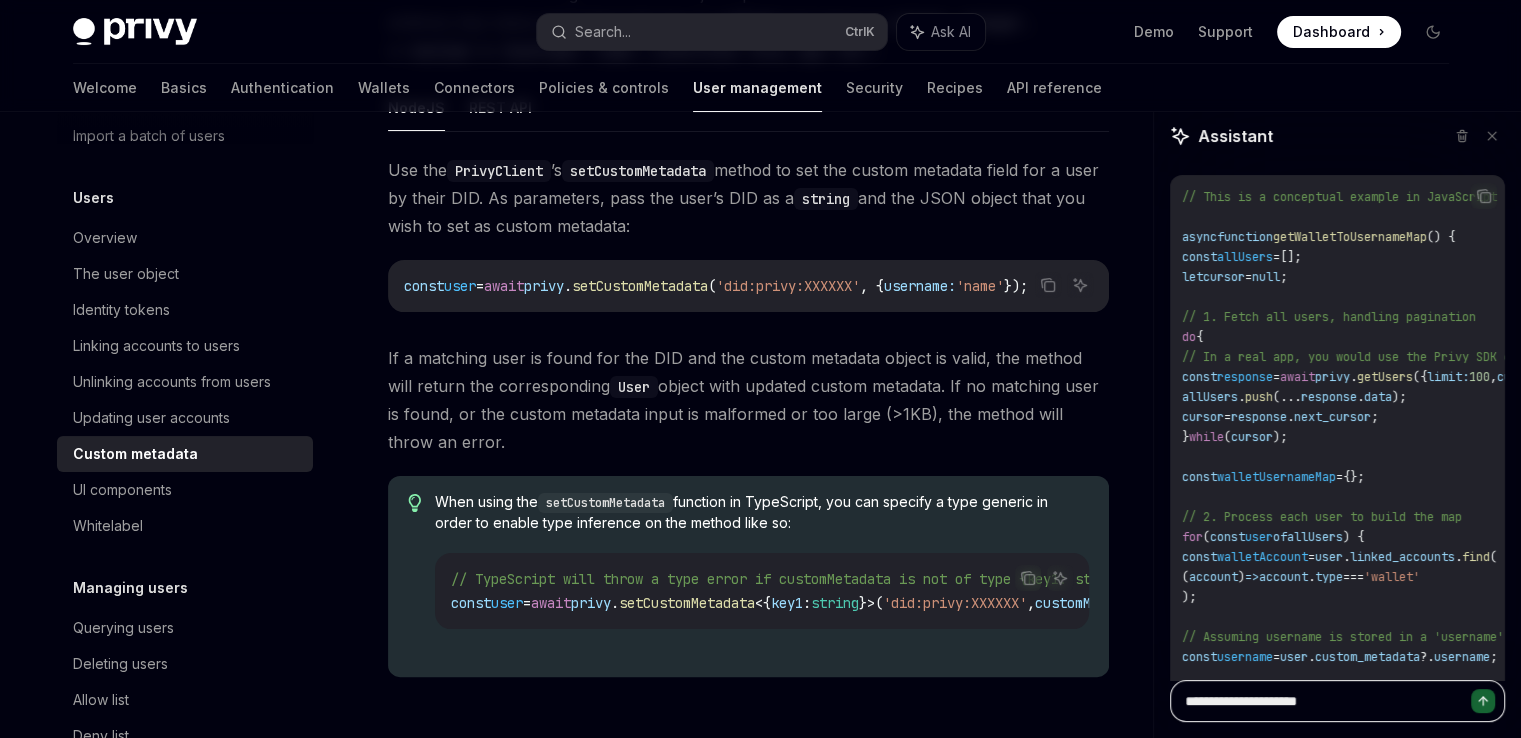 type on "**********" 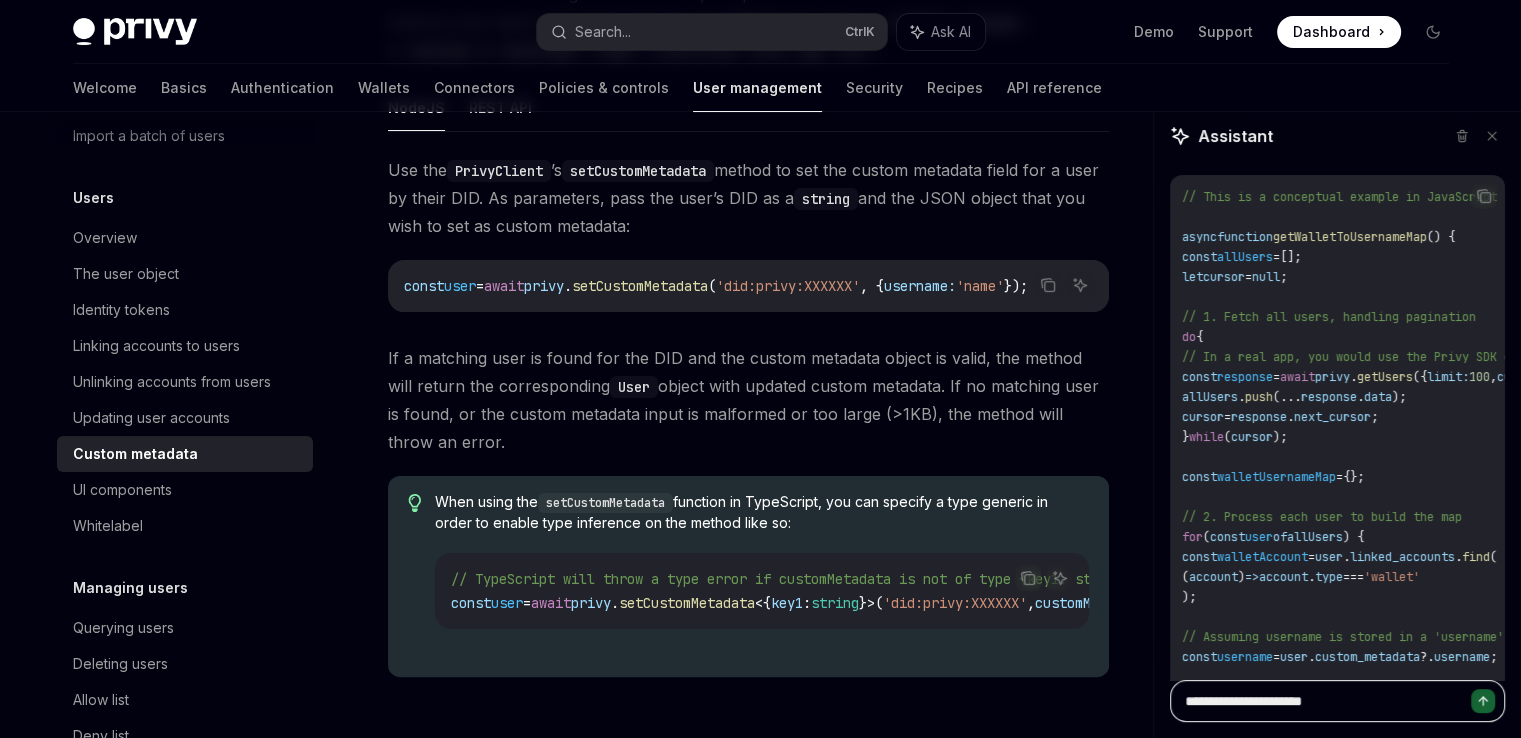 type on "**********" 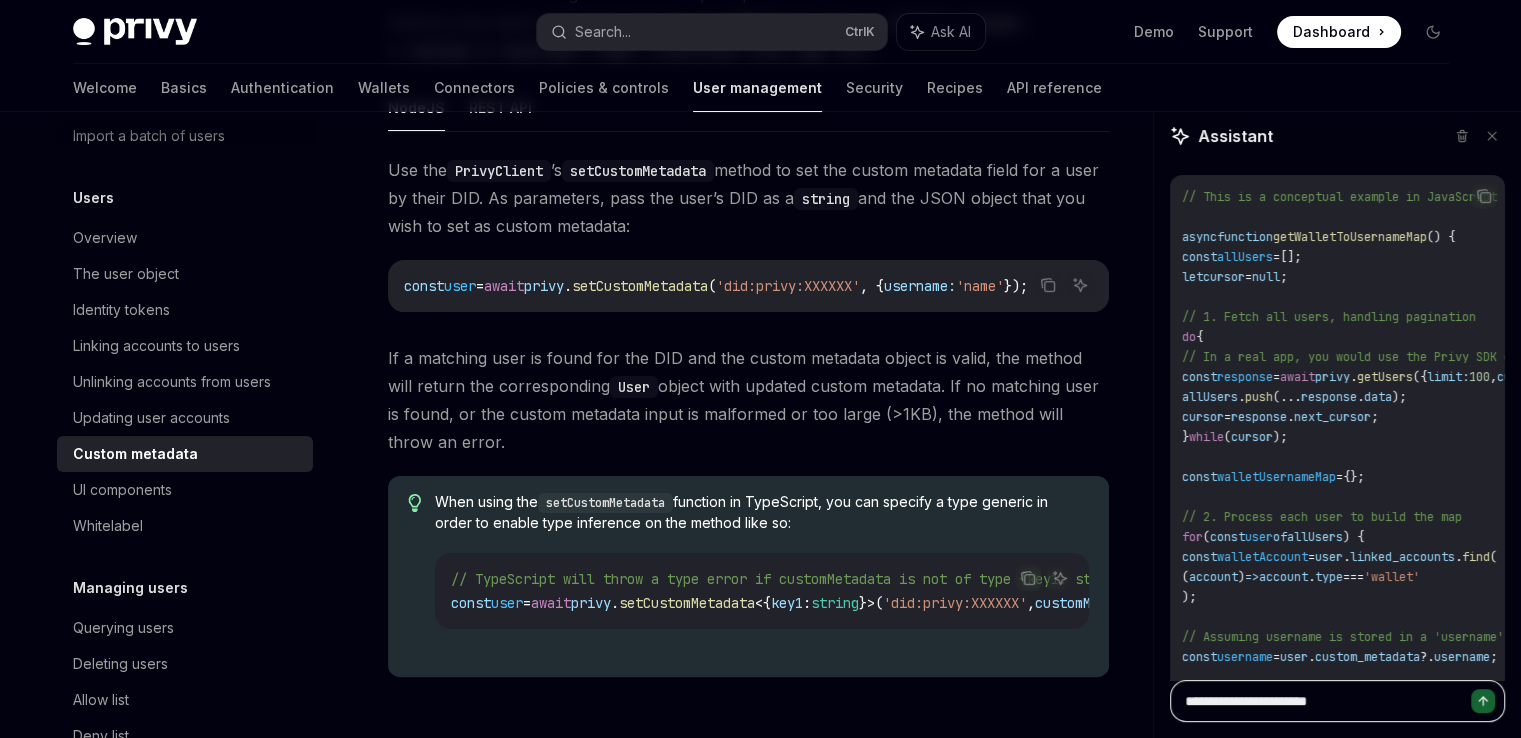 type on "**********" 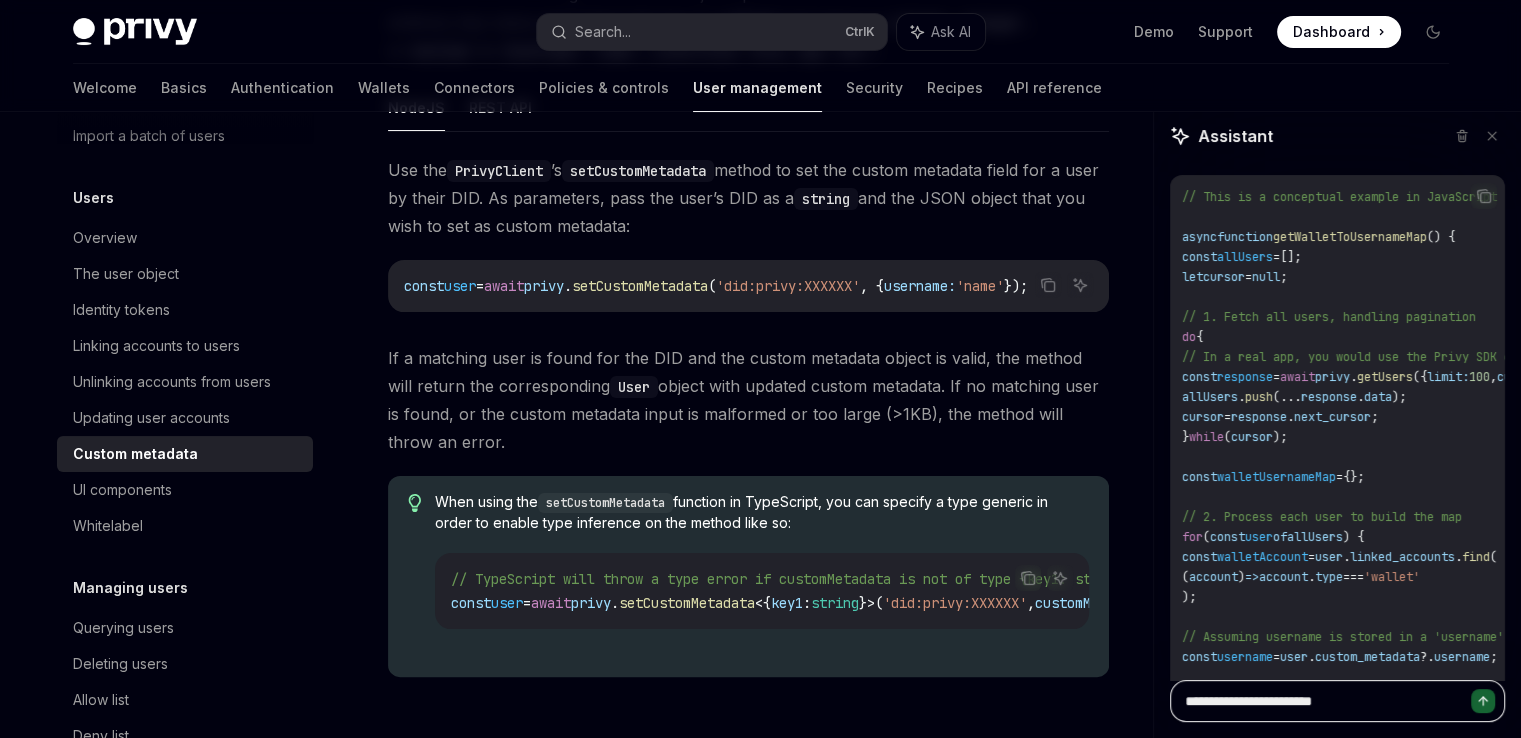 type on "**********" 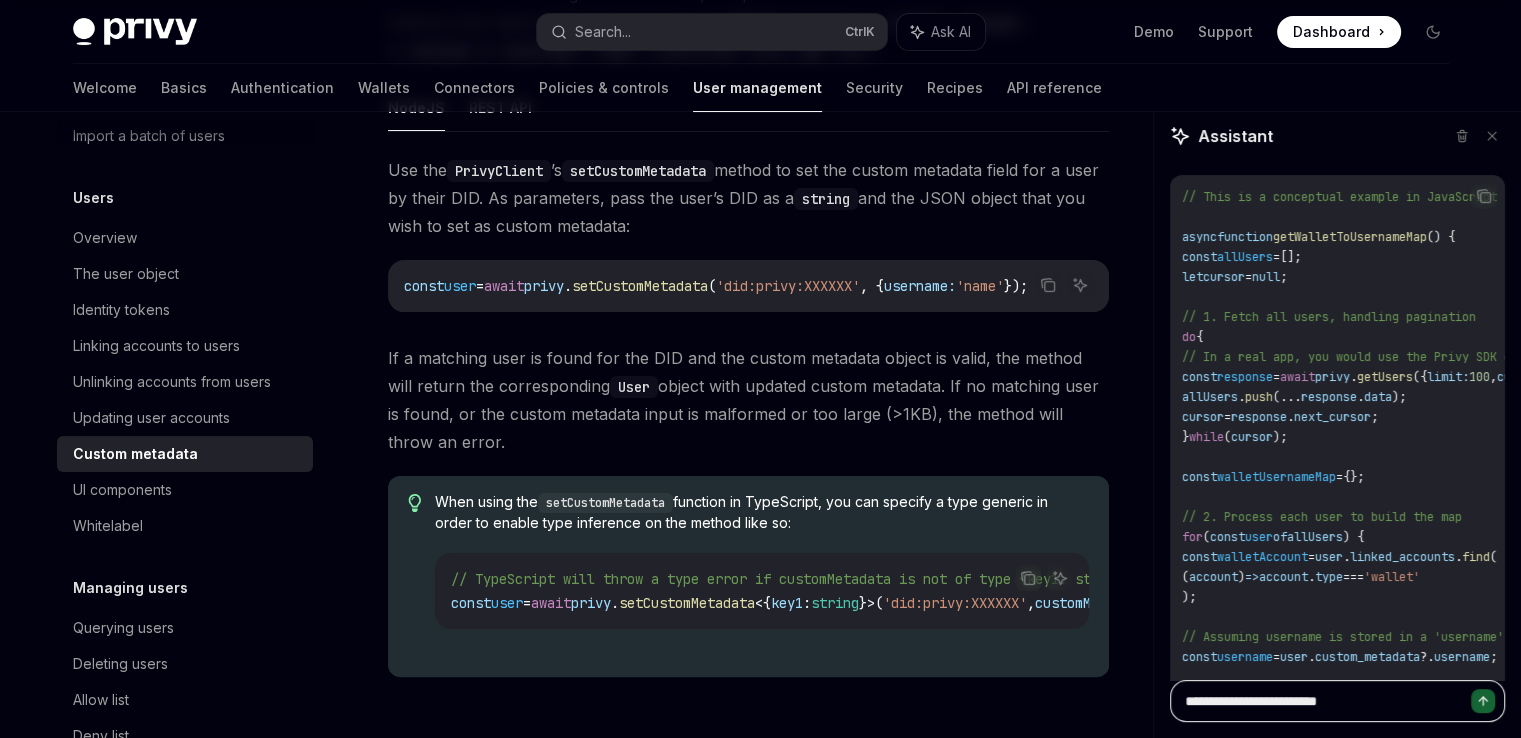 type on "**********" 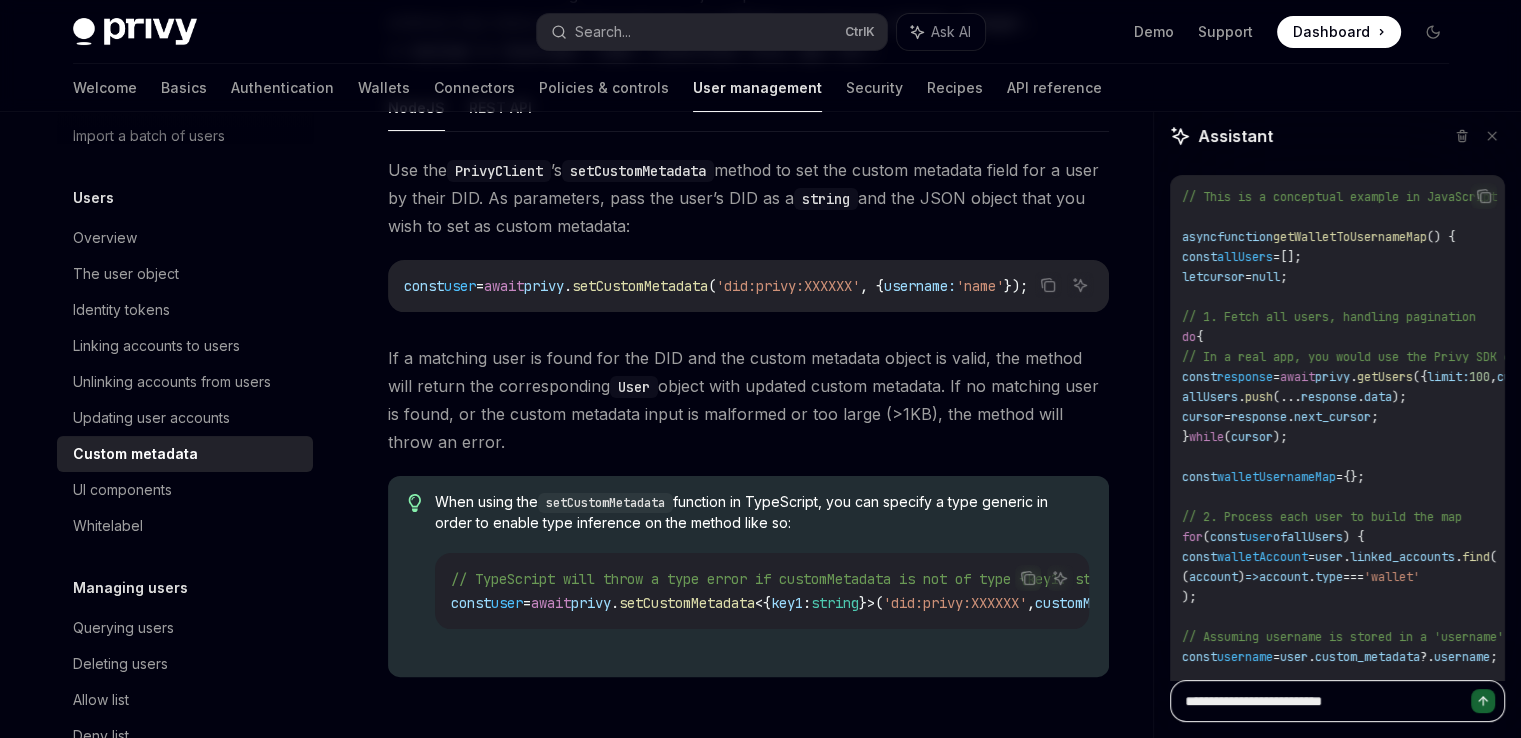 type on "**********" 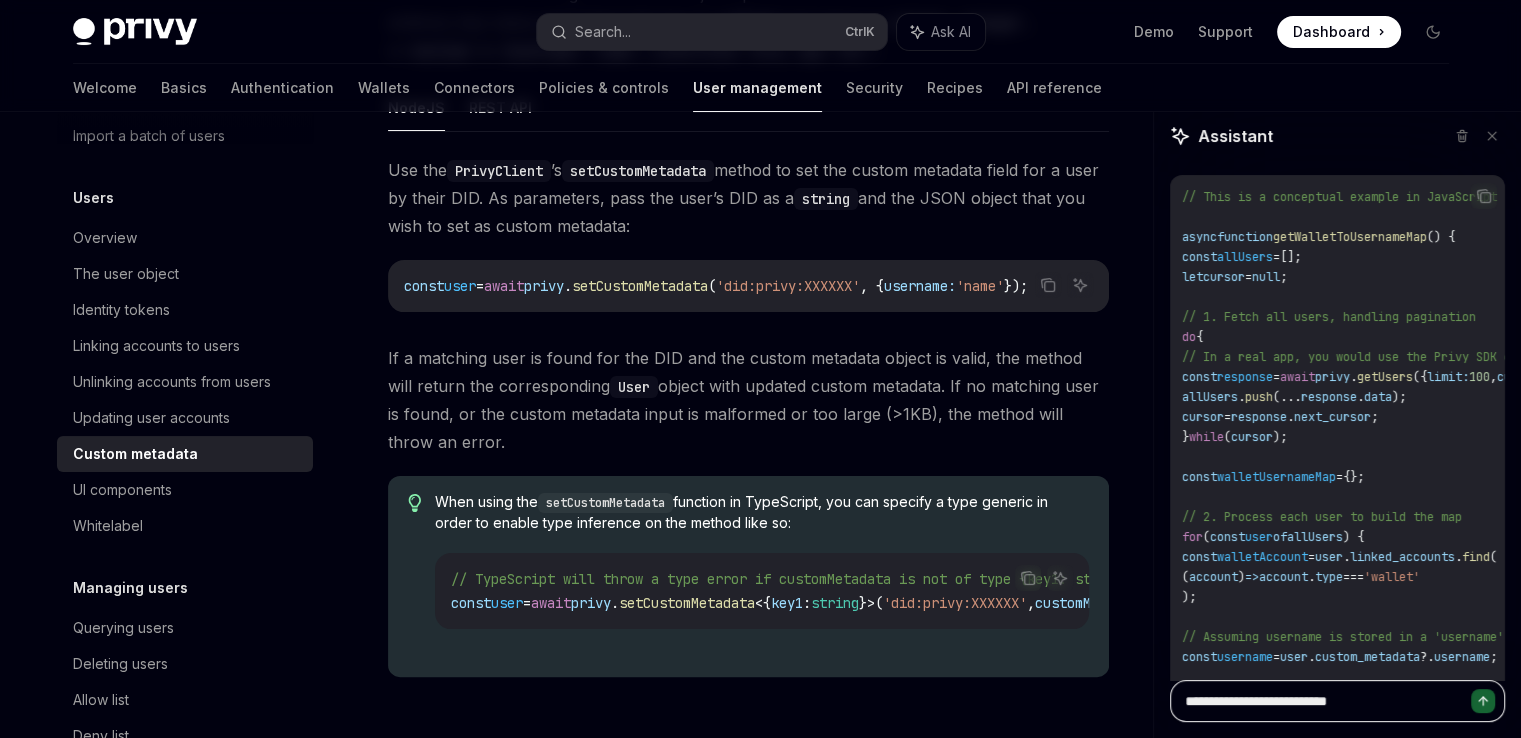 type on "**********" 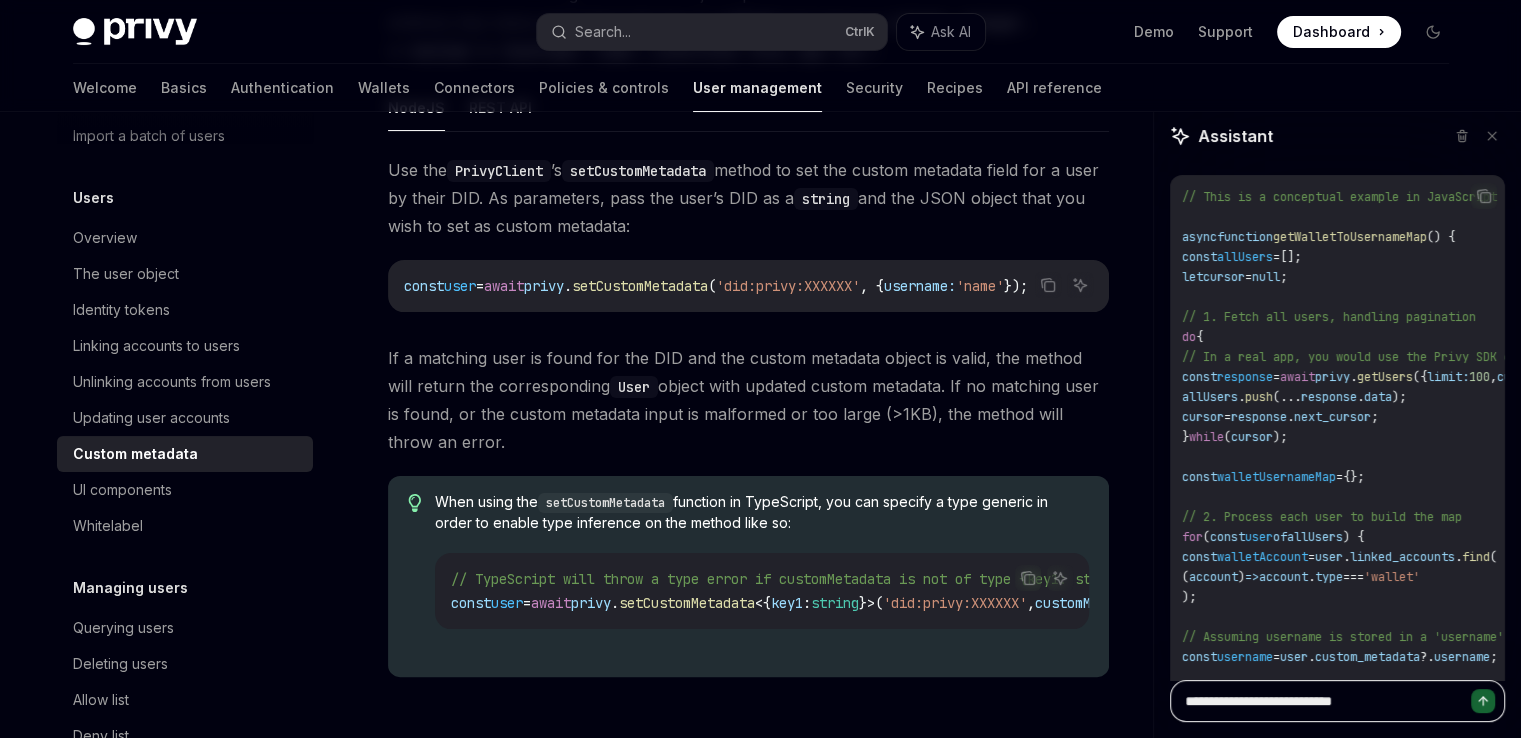 type on "**********" 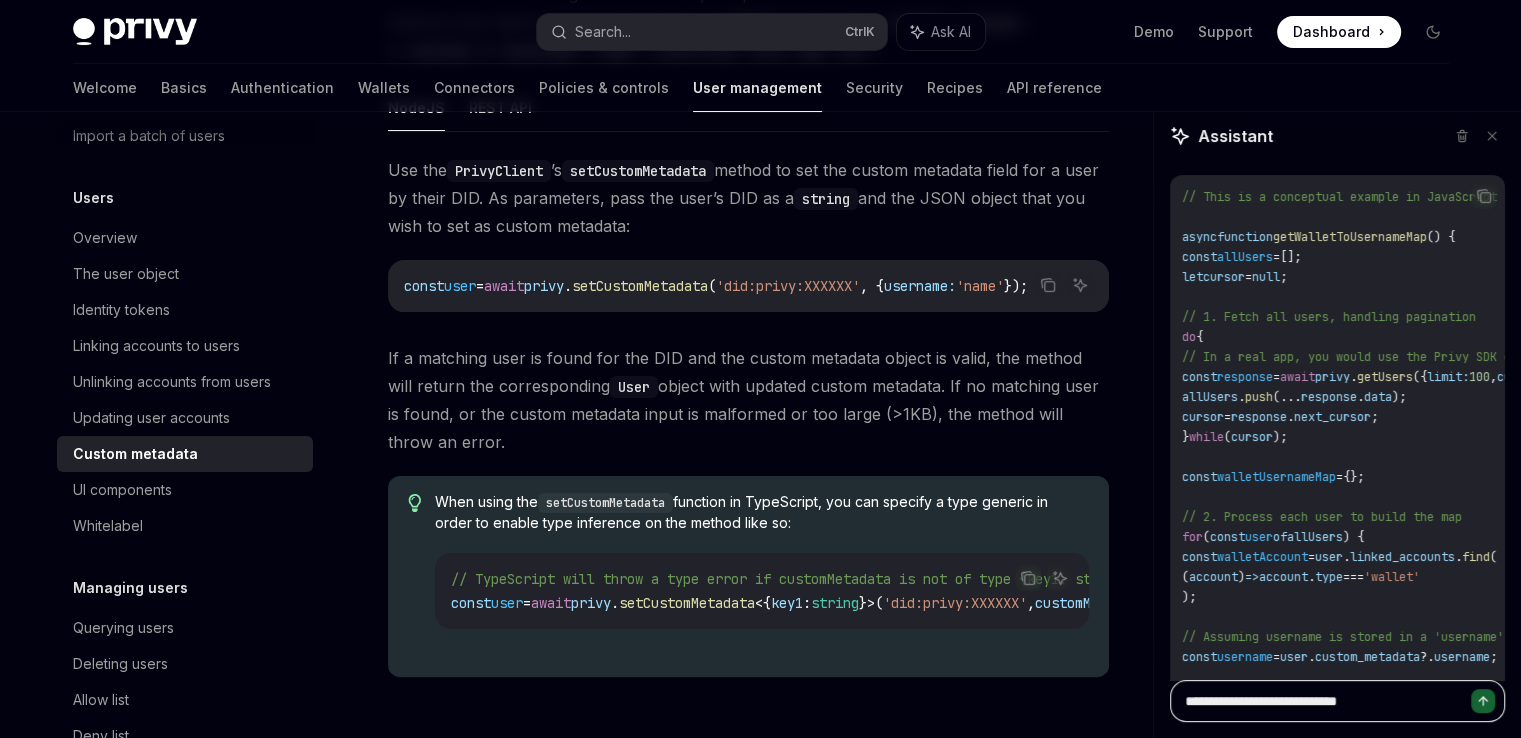 type on "**********" 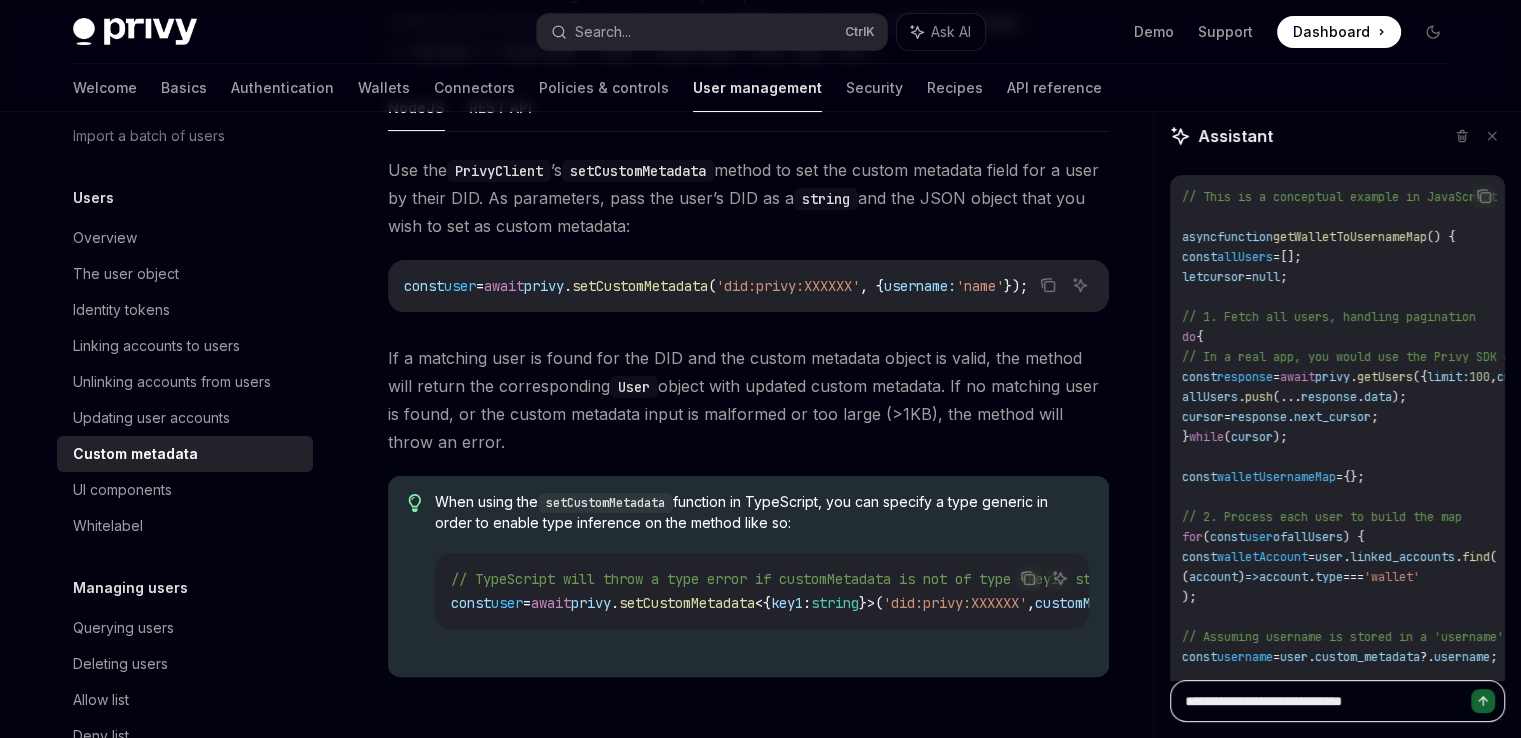 type on "**********" 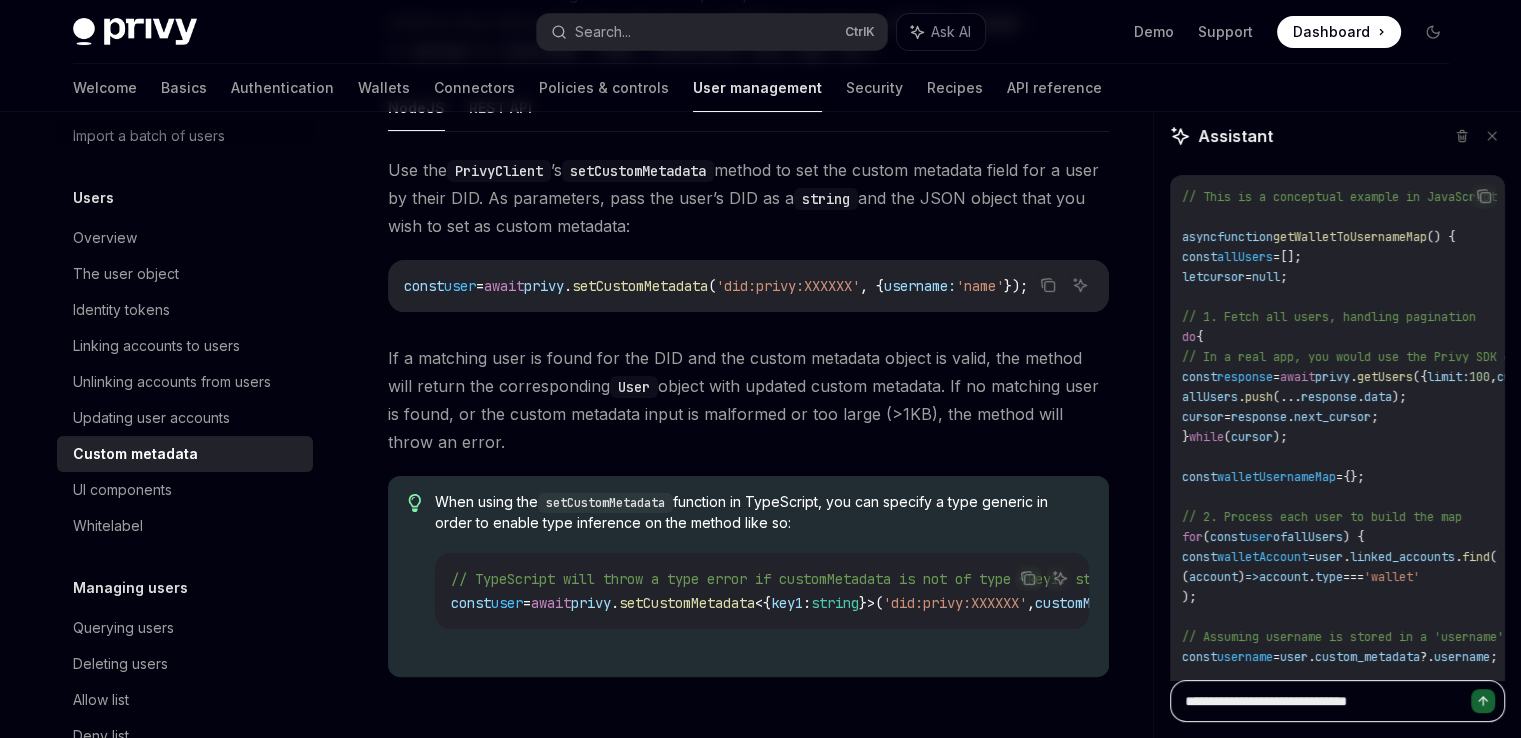 type on "**********" 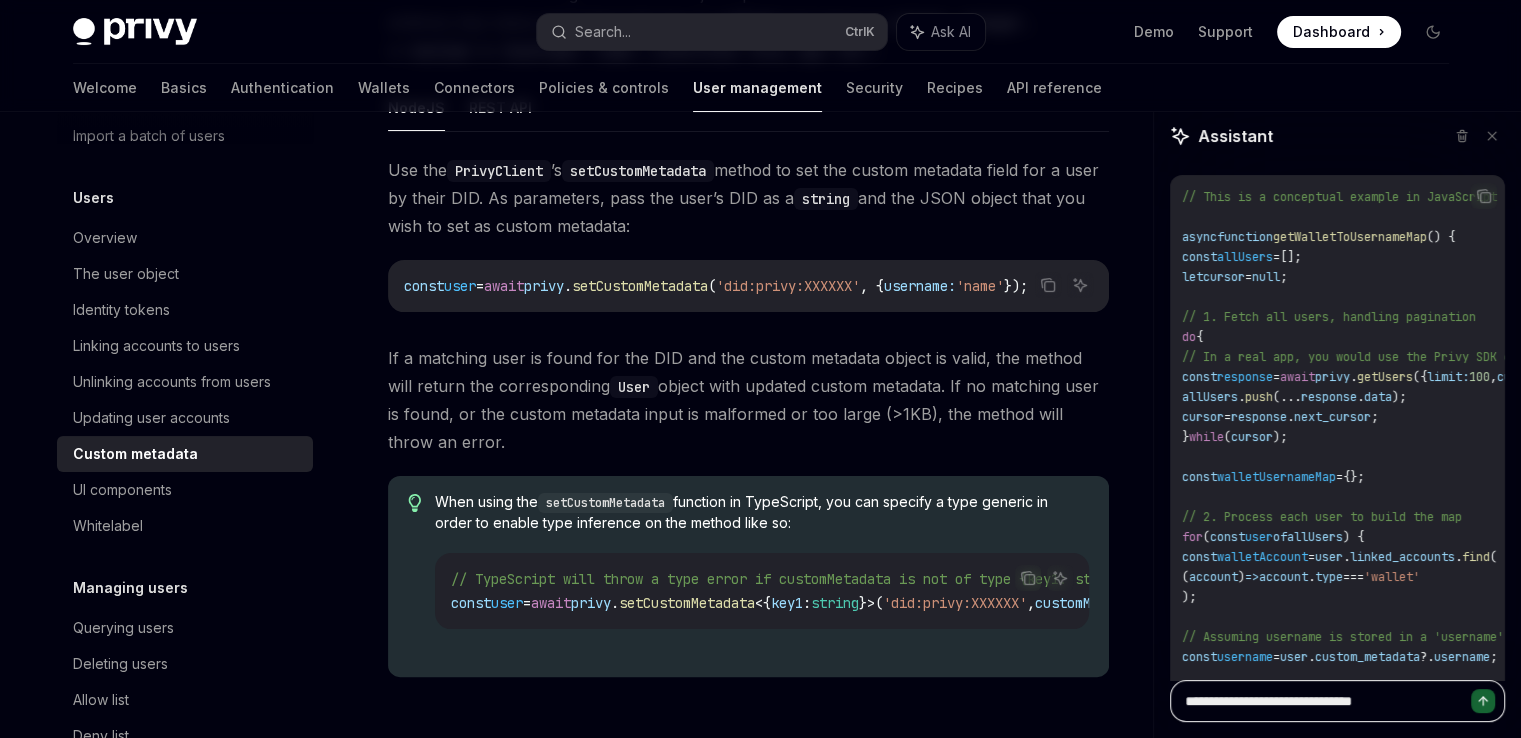 type on "**********" 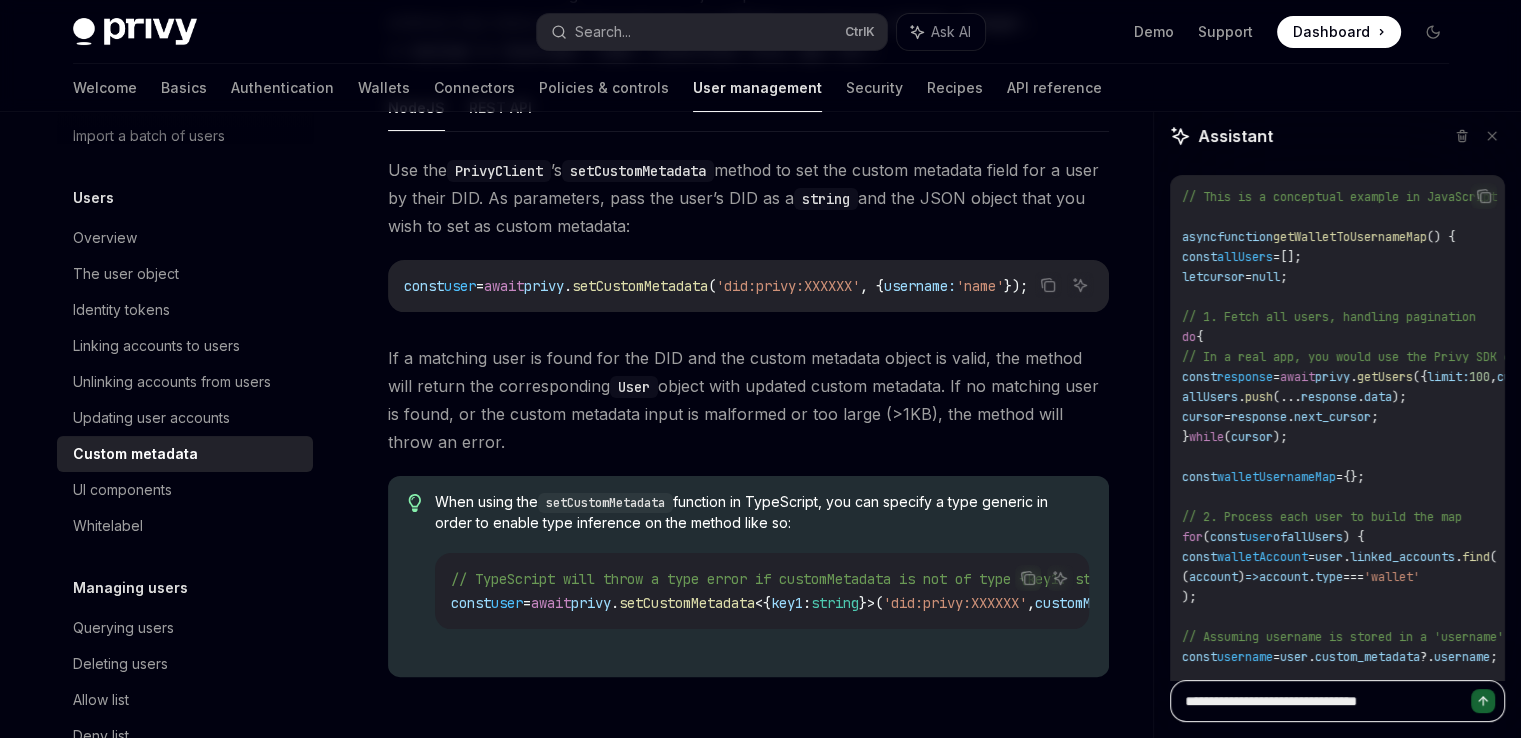 type on "**********" 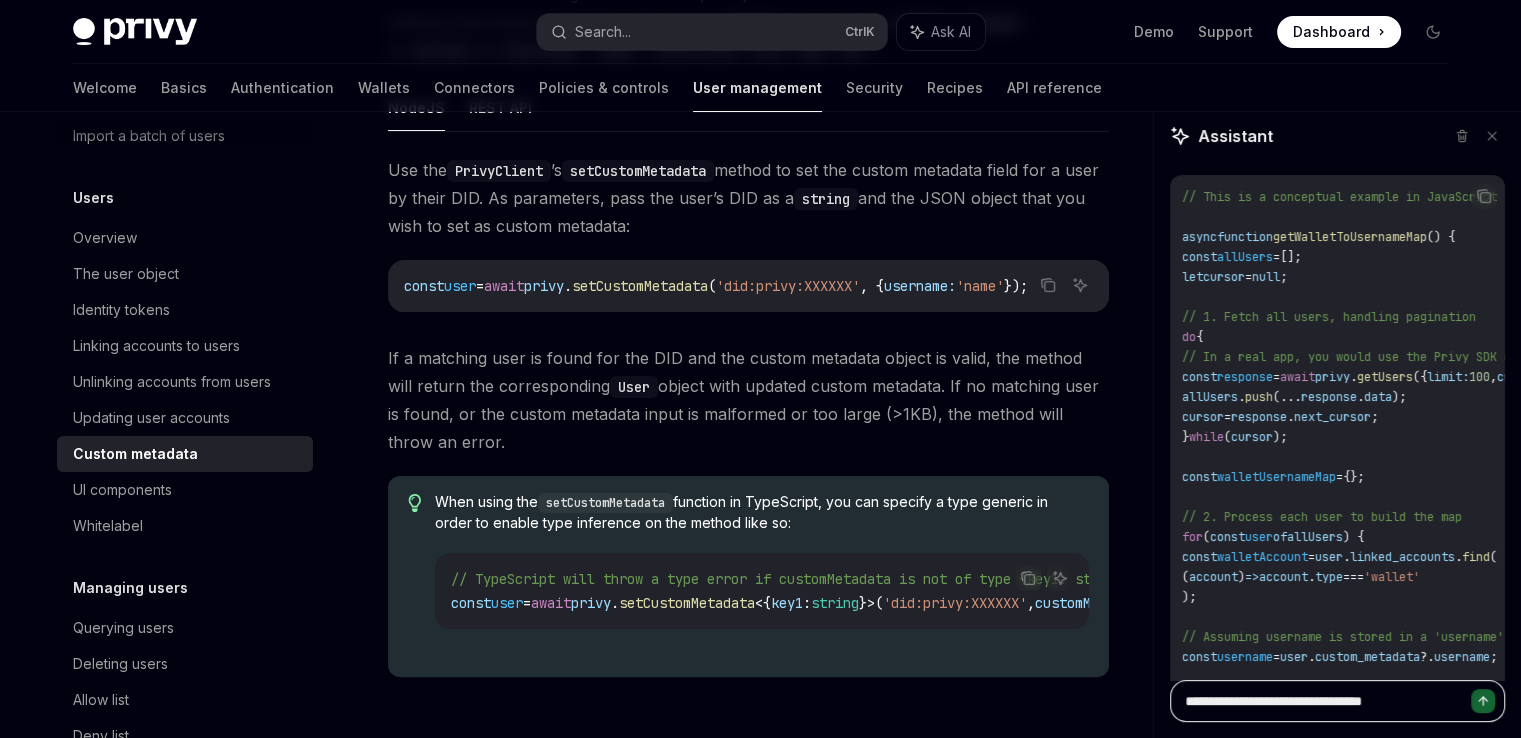 type on "**********" 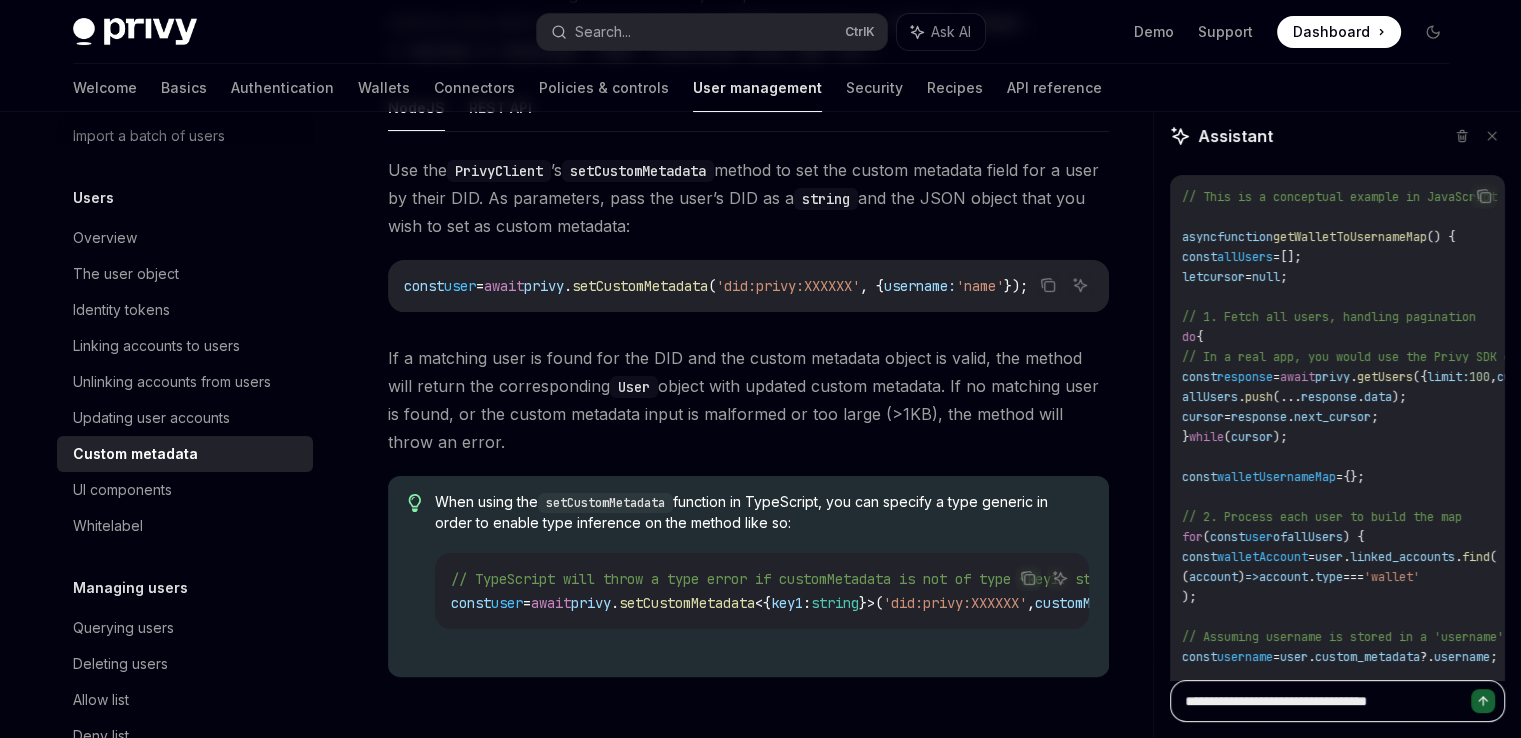 type on "**********" 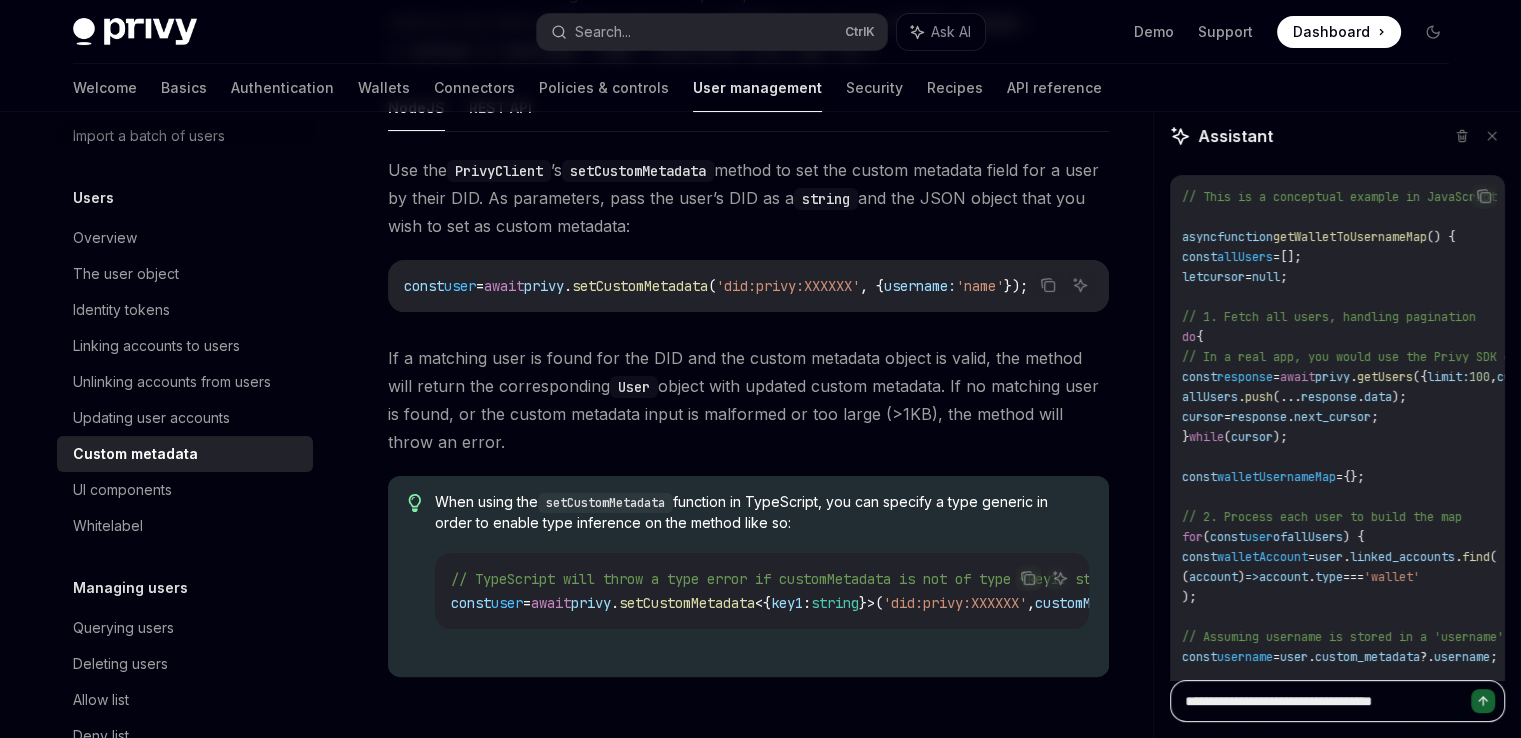 type on "**********" 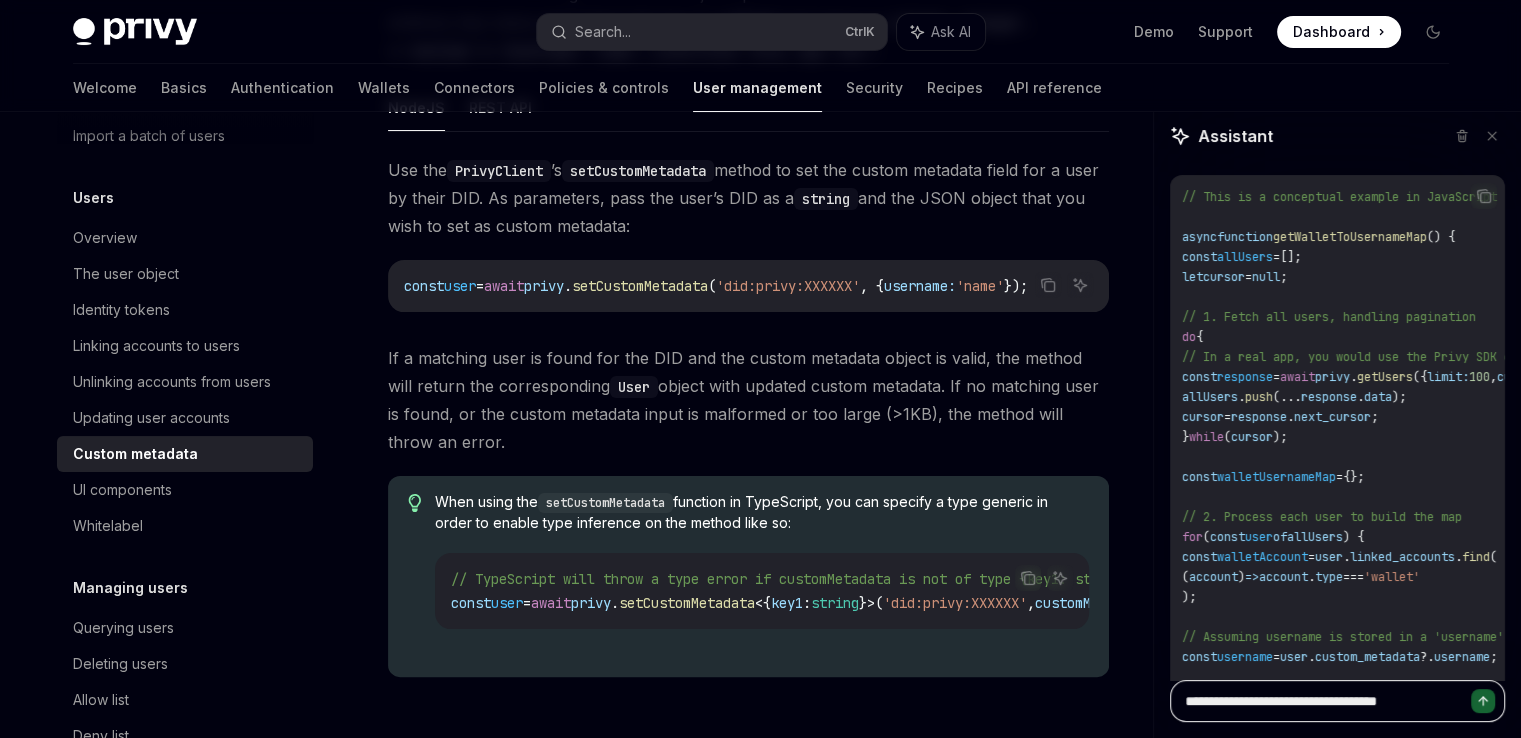 type on "**********" 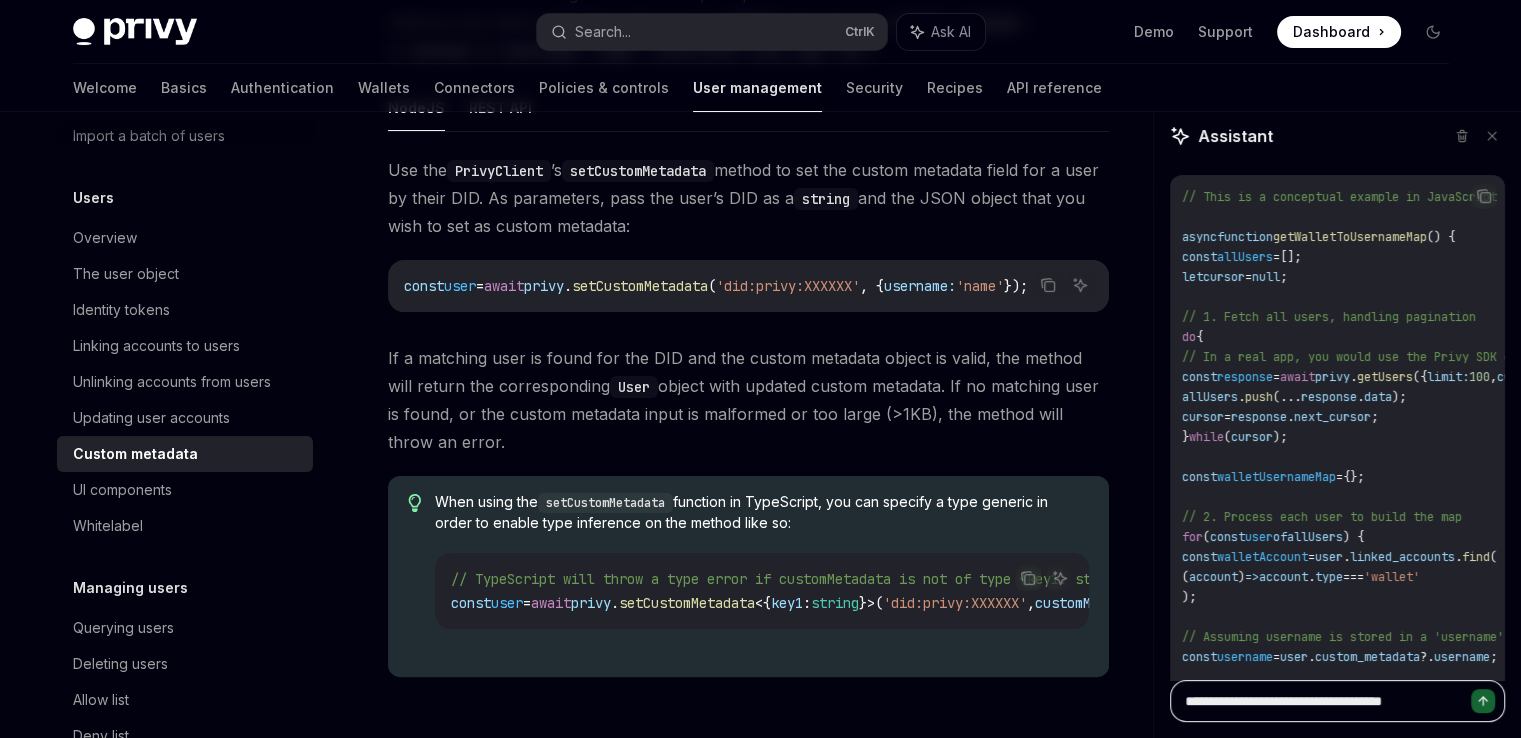 type on "**********" 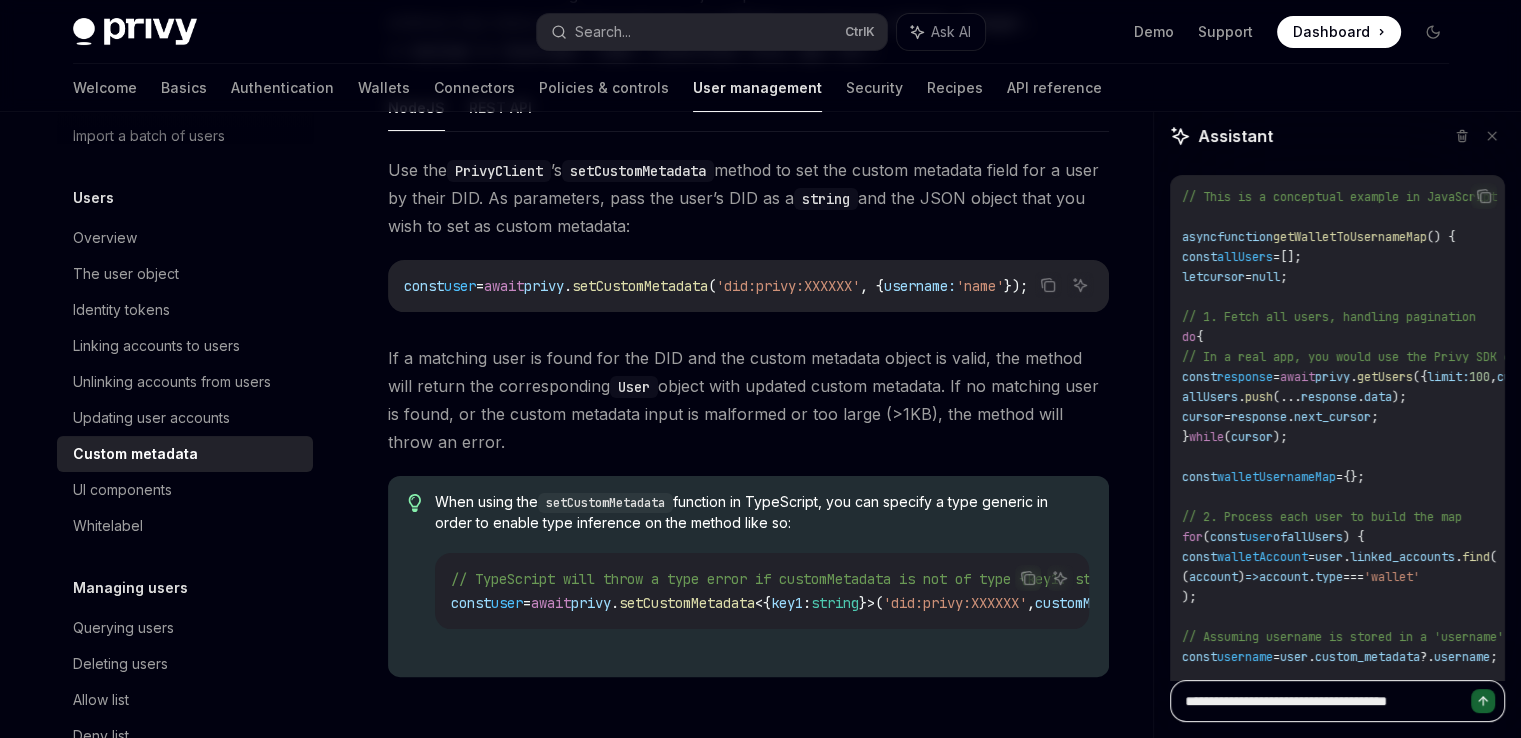 type on "**********" 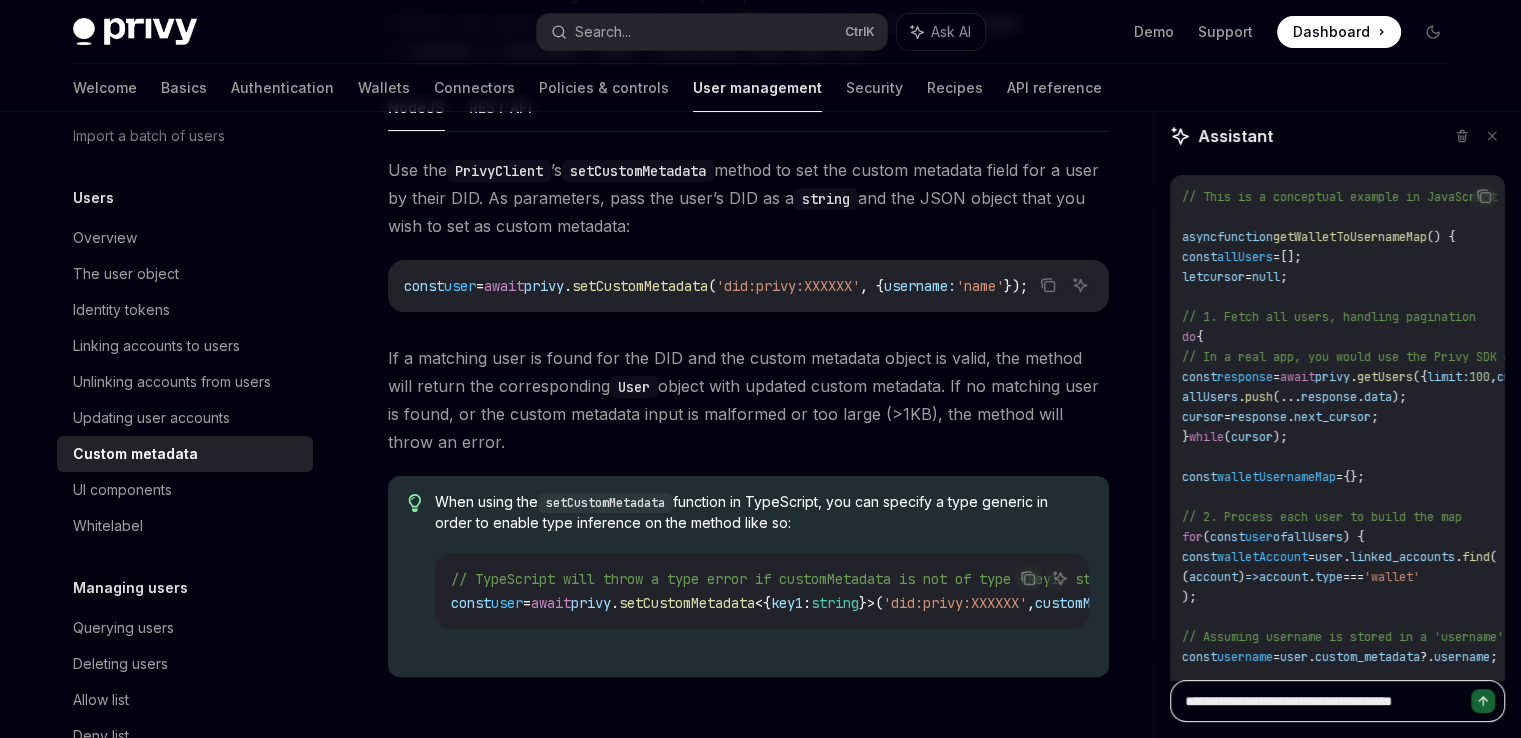 type on "**********" 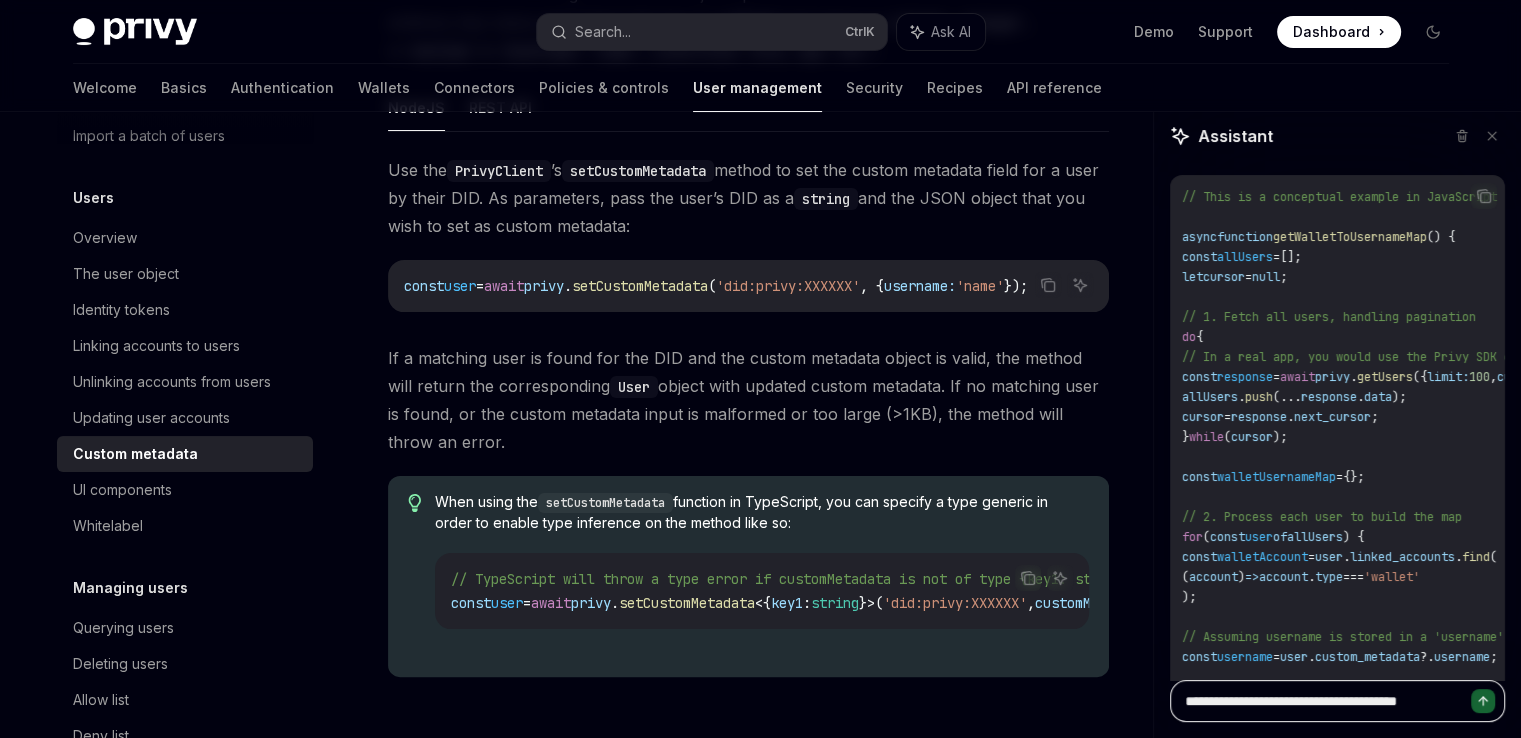 type on "**********" 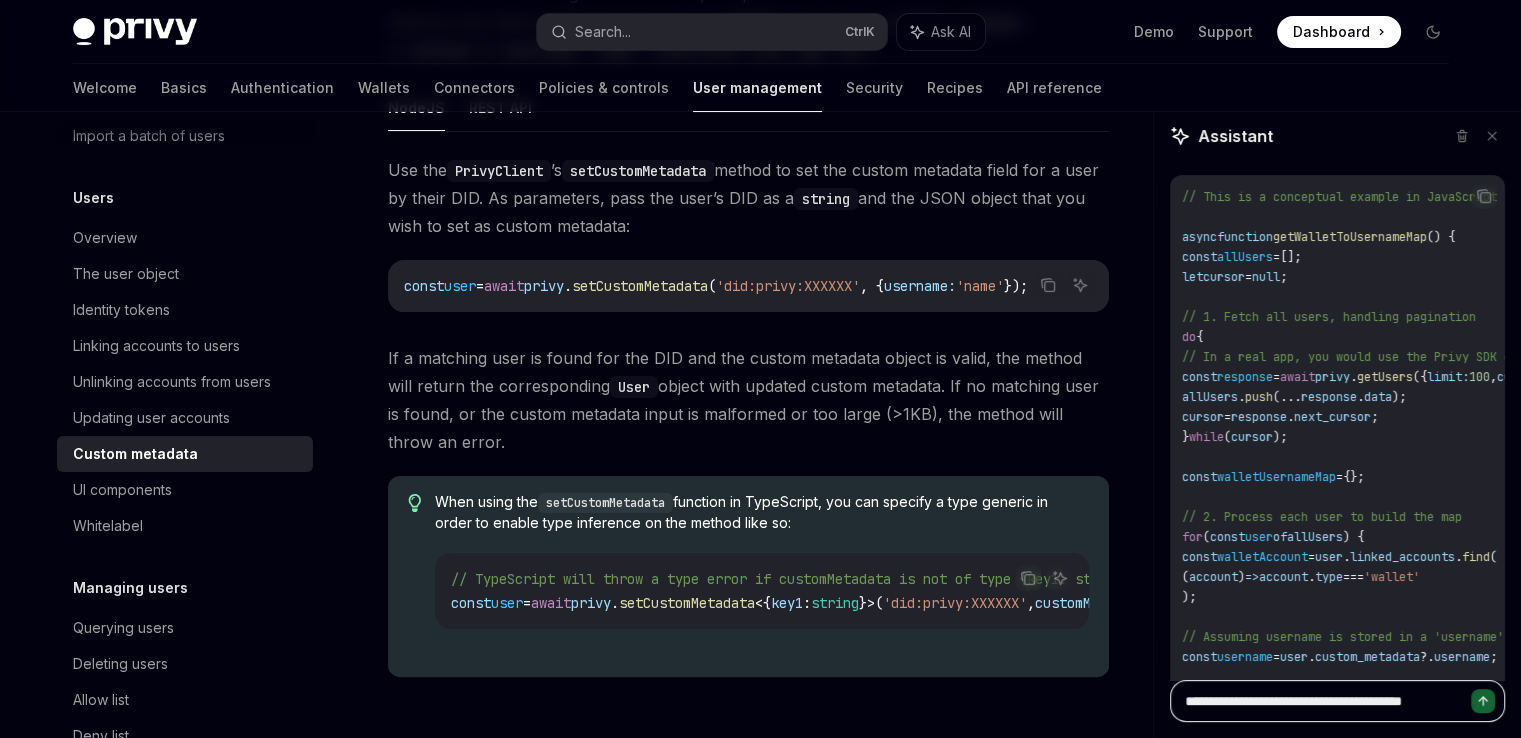 type on "**********" 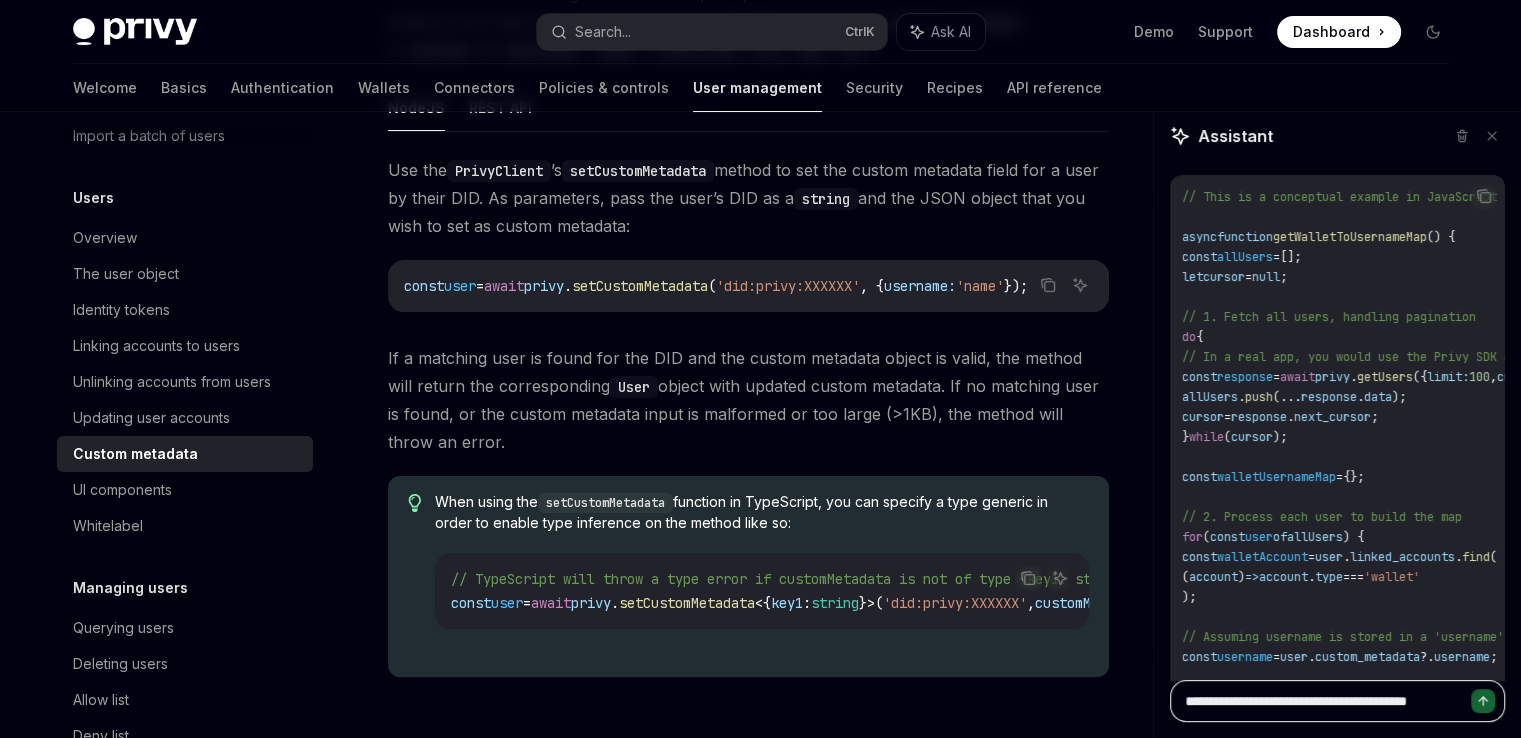 type on "**********" 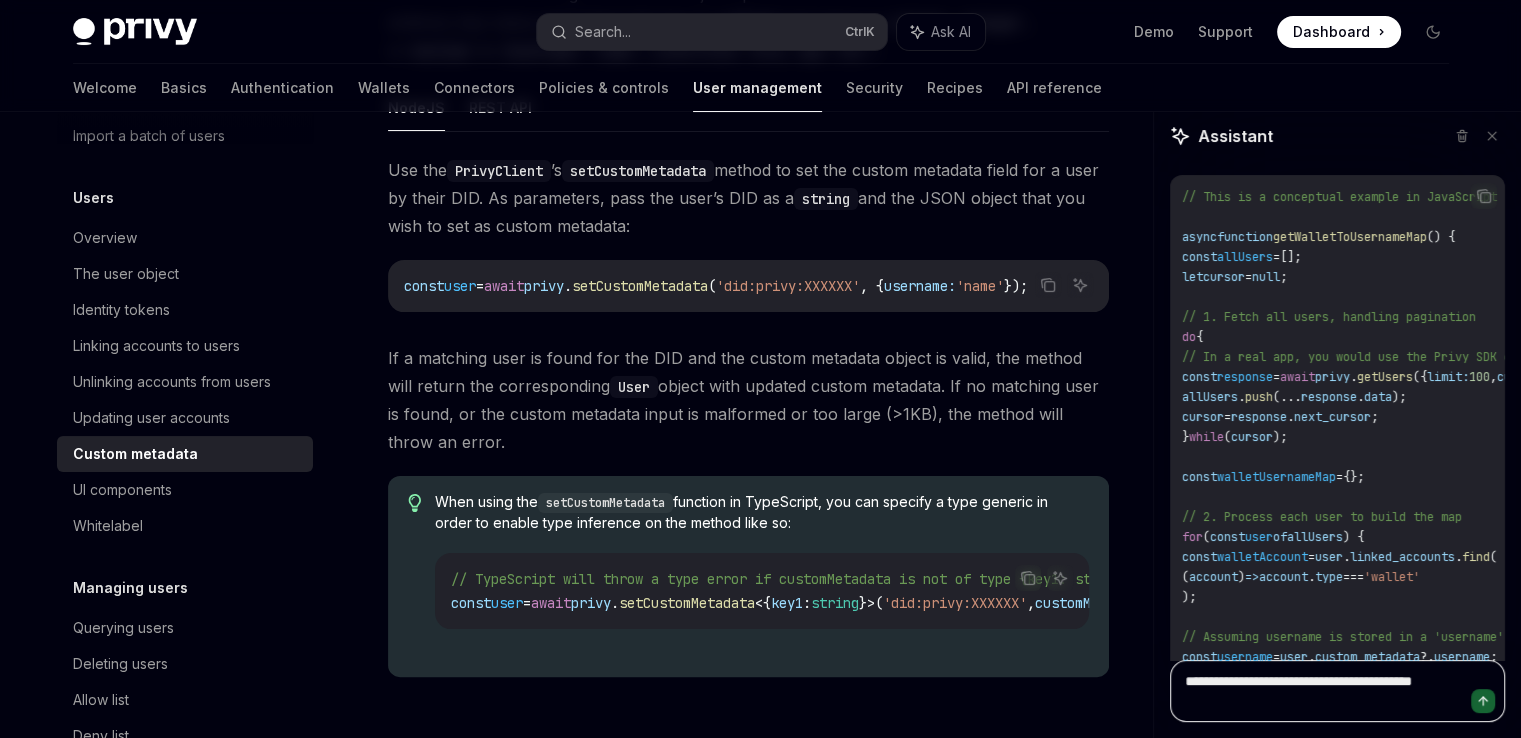 type on "**********" 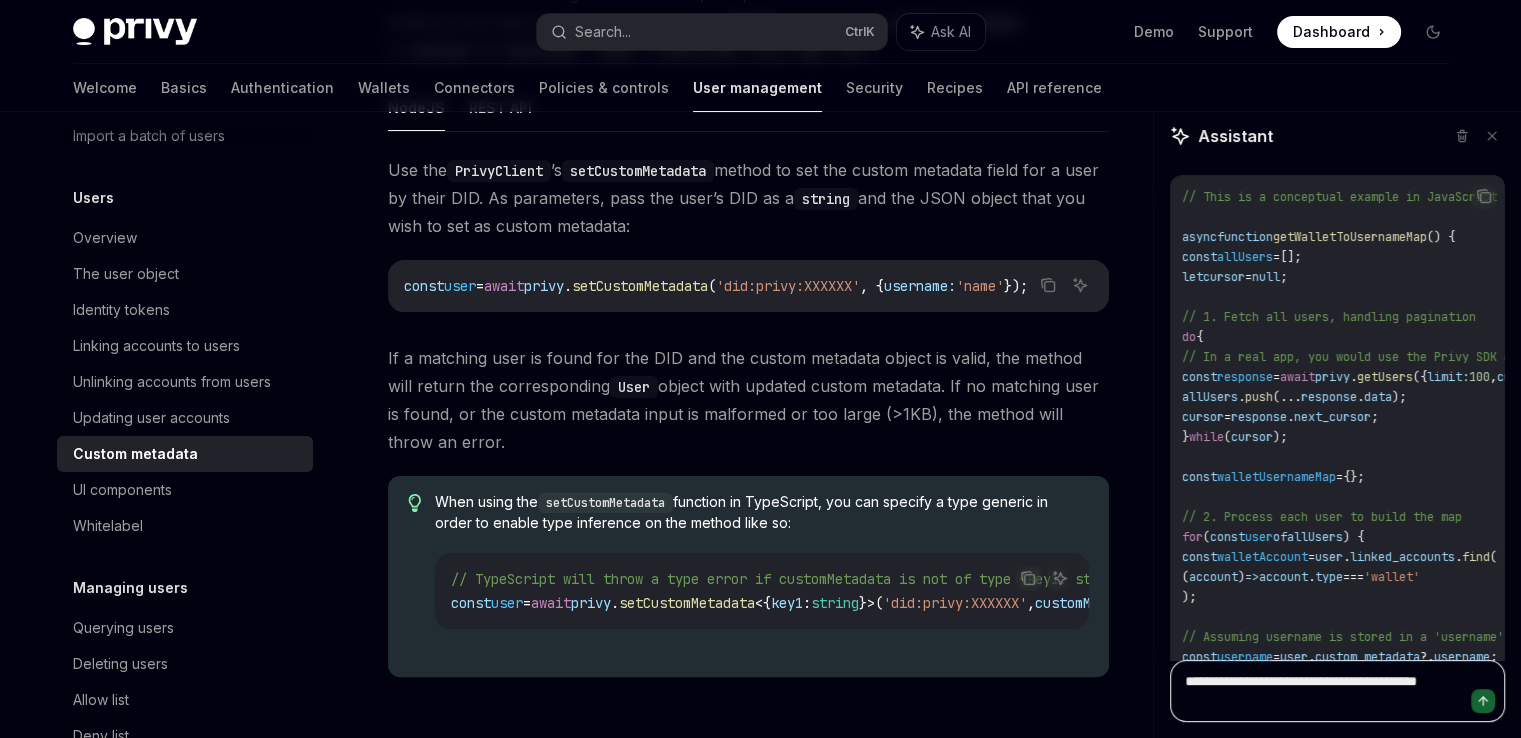type on "**********" 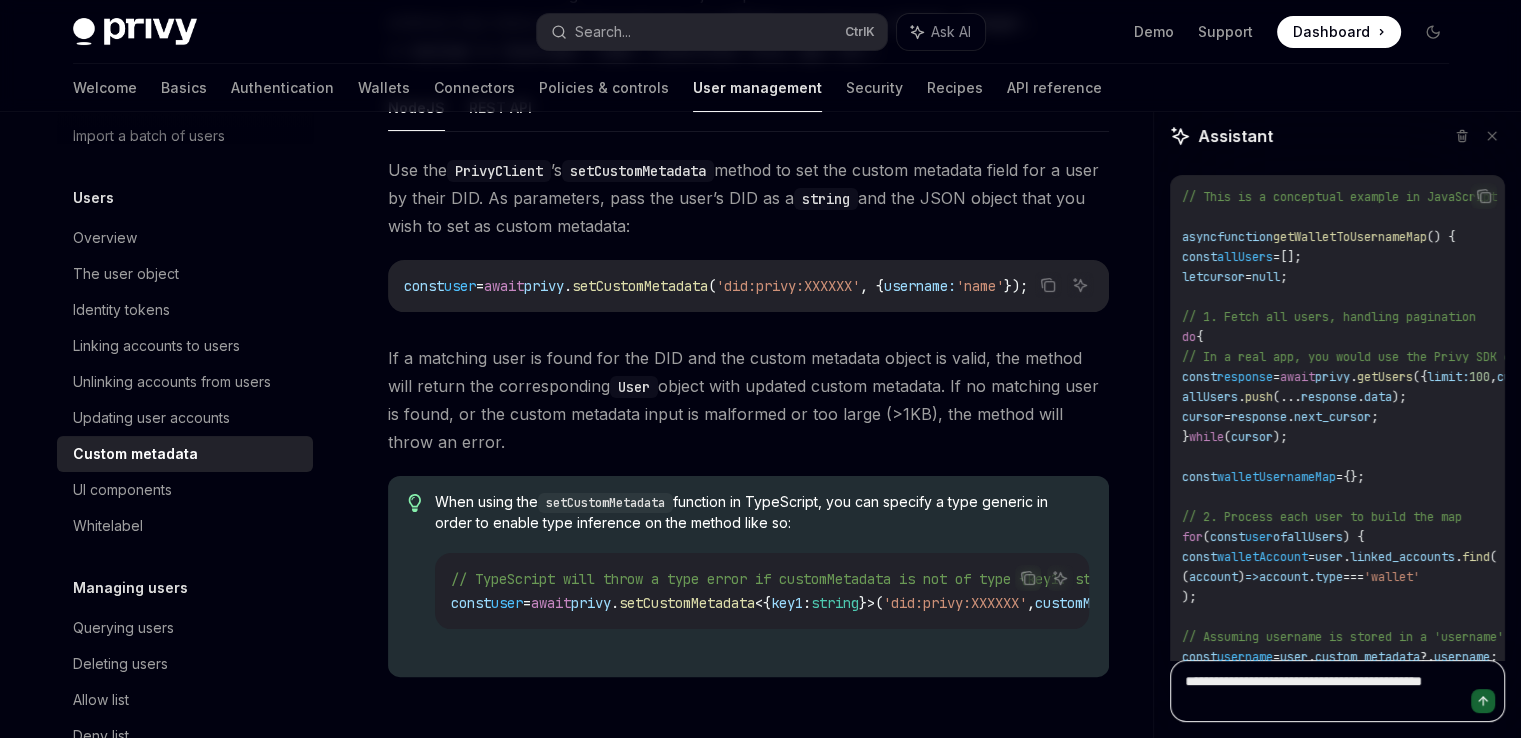 type on "**********" 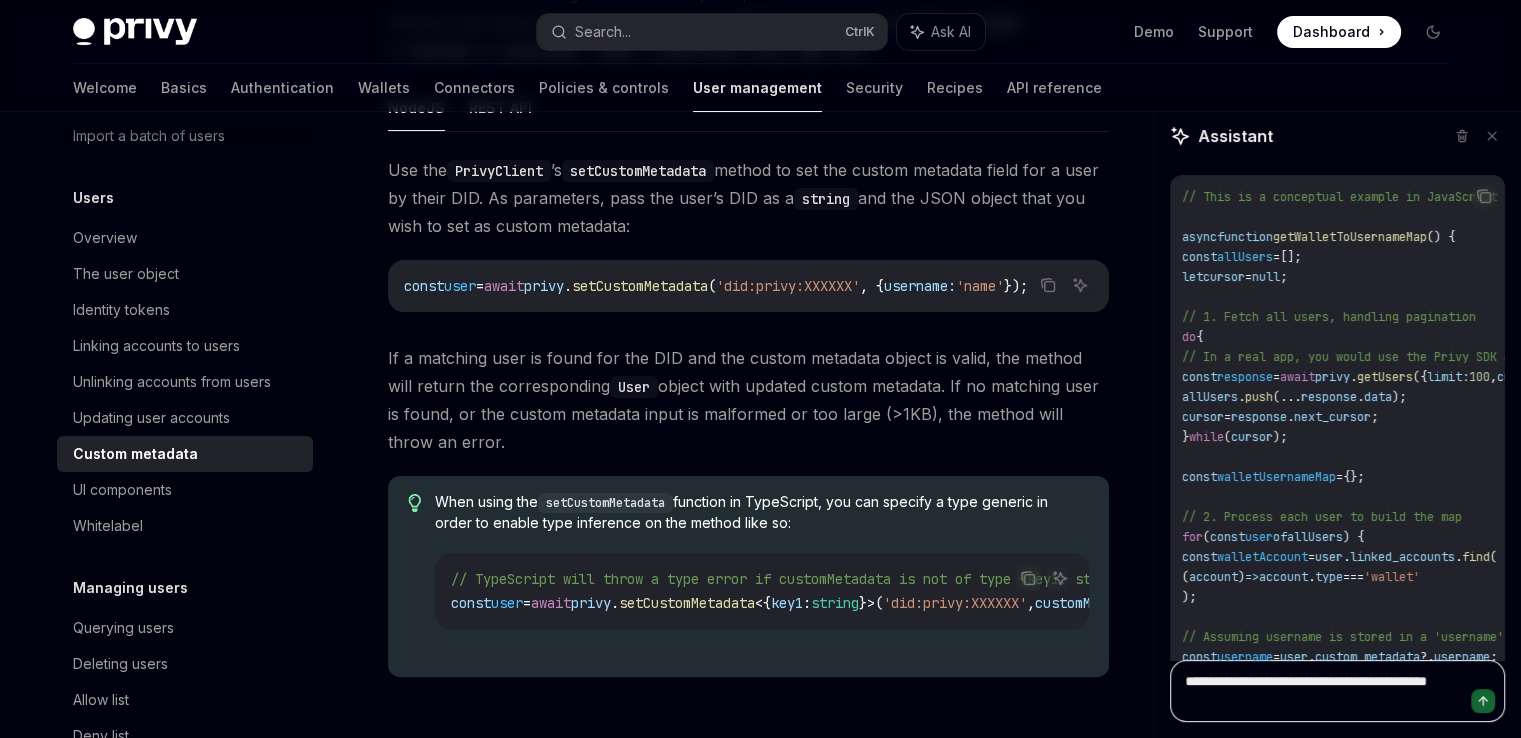 type on "**********" 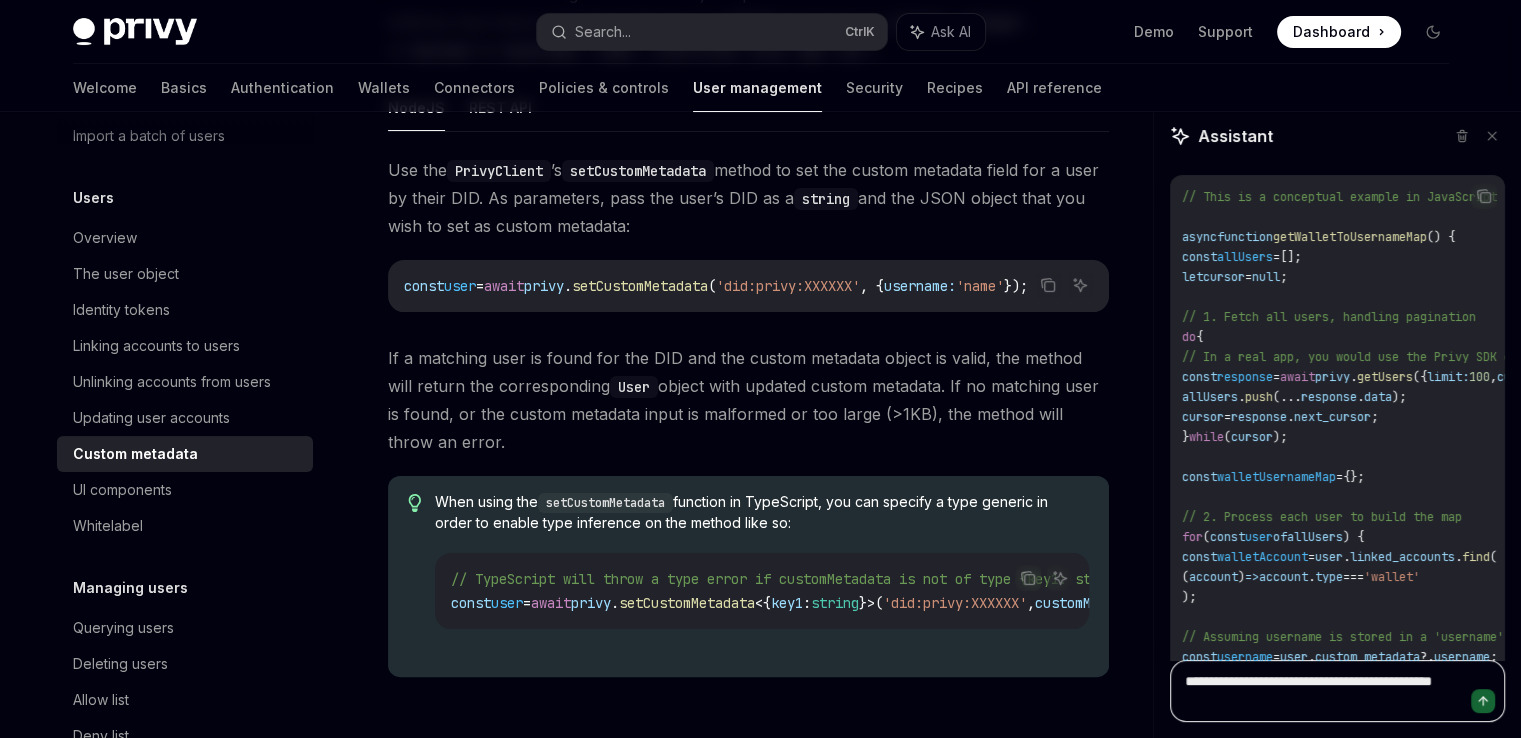 paste on "**********" 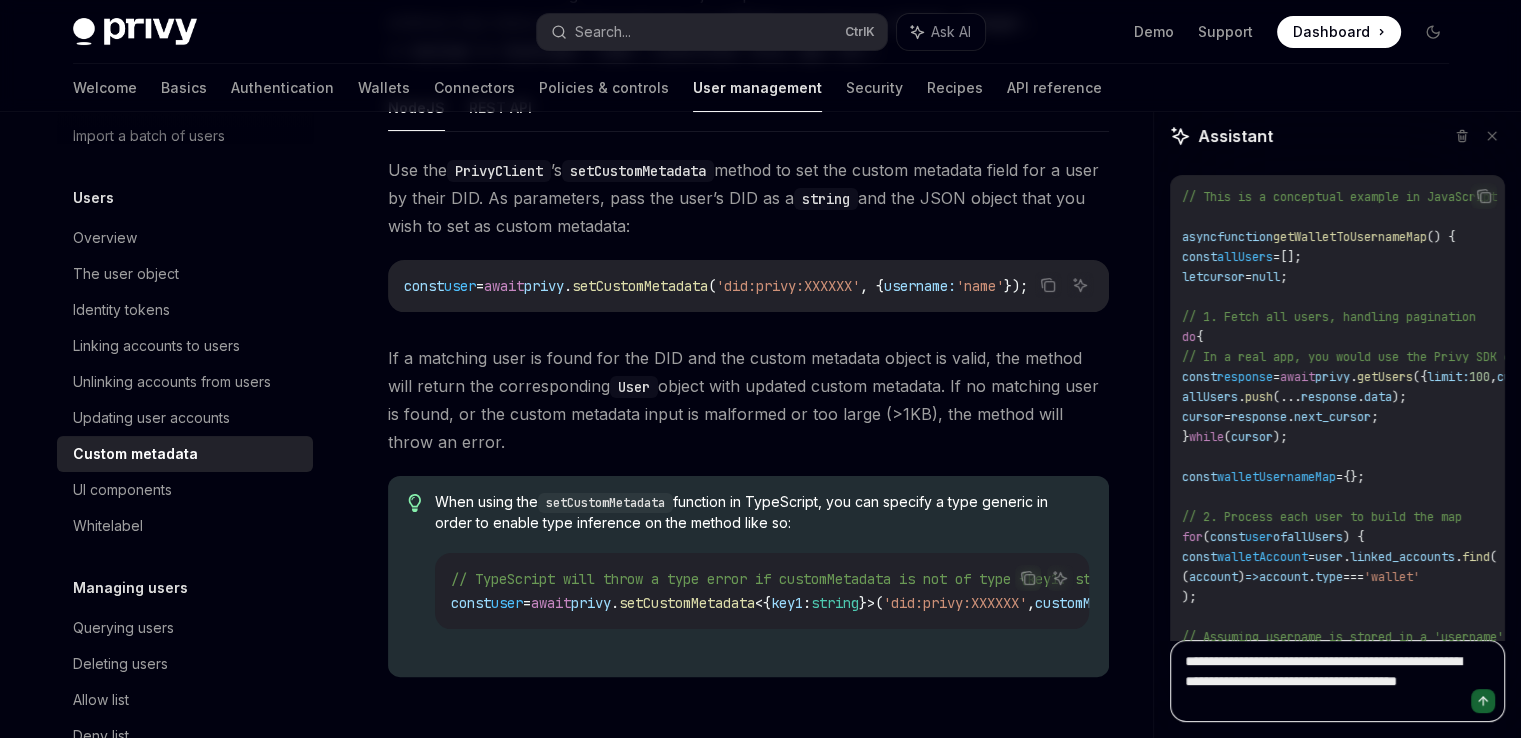 type 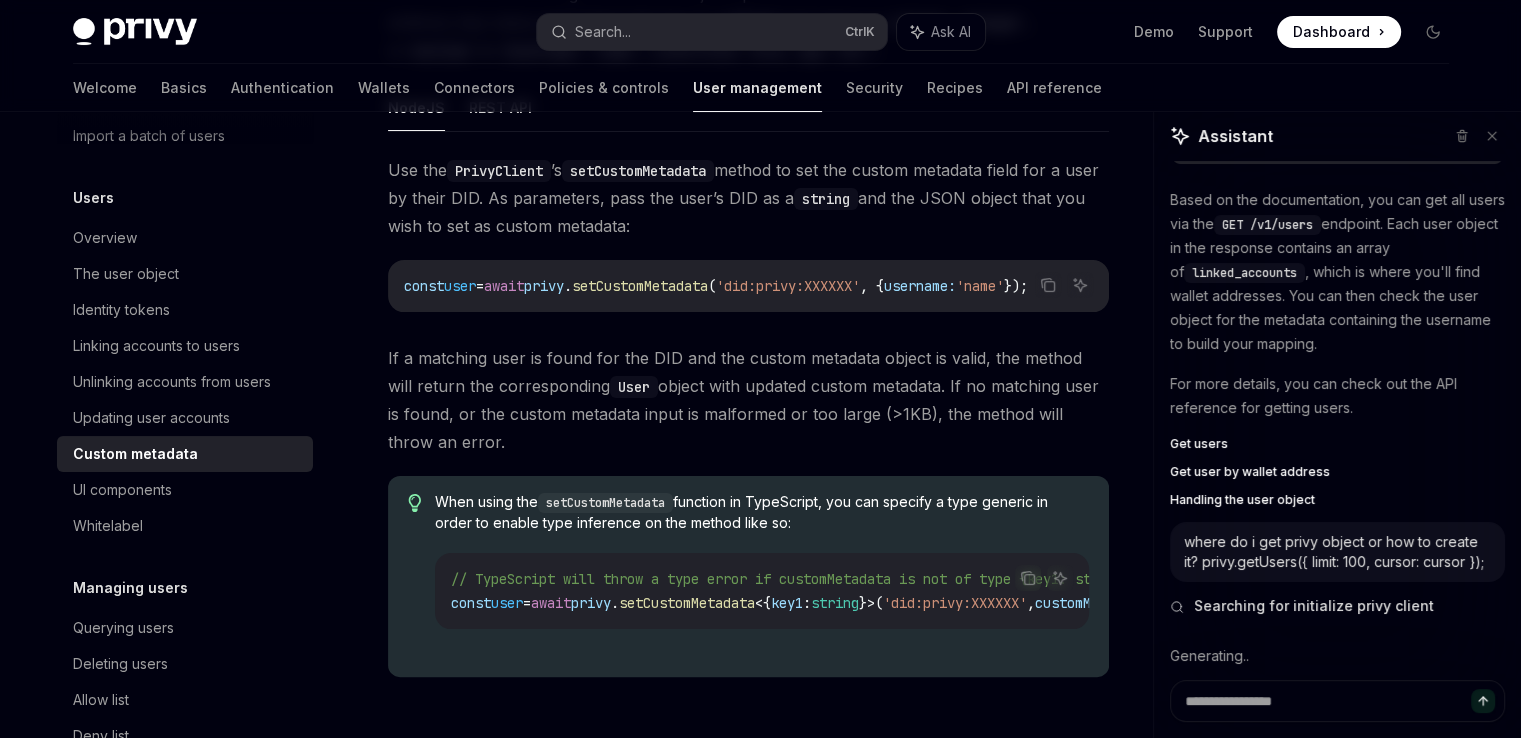 scroll, scrollTop: 1566, scrollLeft: 0, axis: vertical 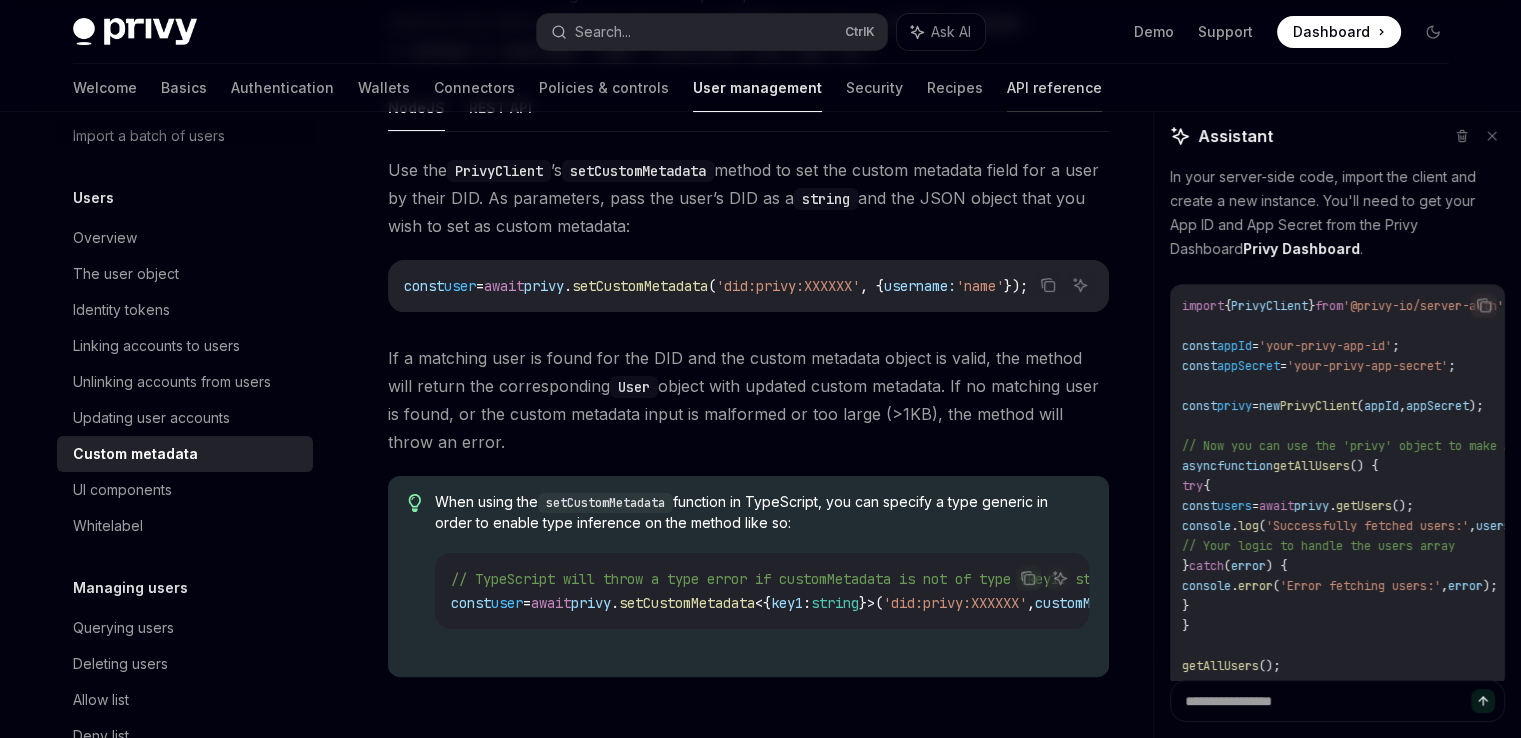 click on "API reference" at bounding box center (1054, 88) 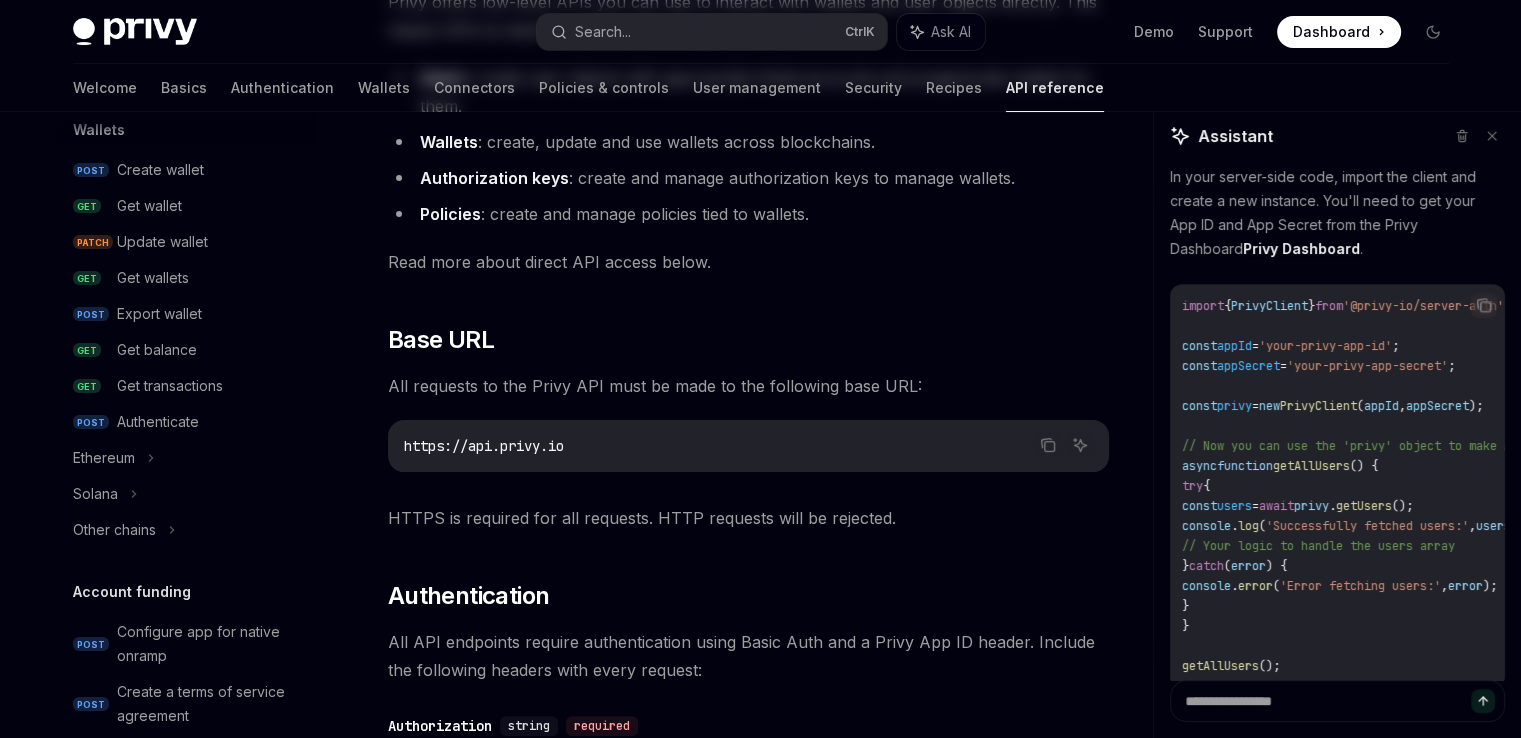 scroll, scrollTop: 0, scrollLeft: 0, axis: both 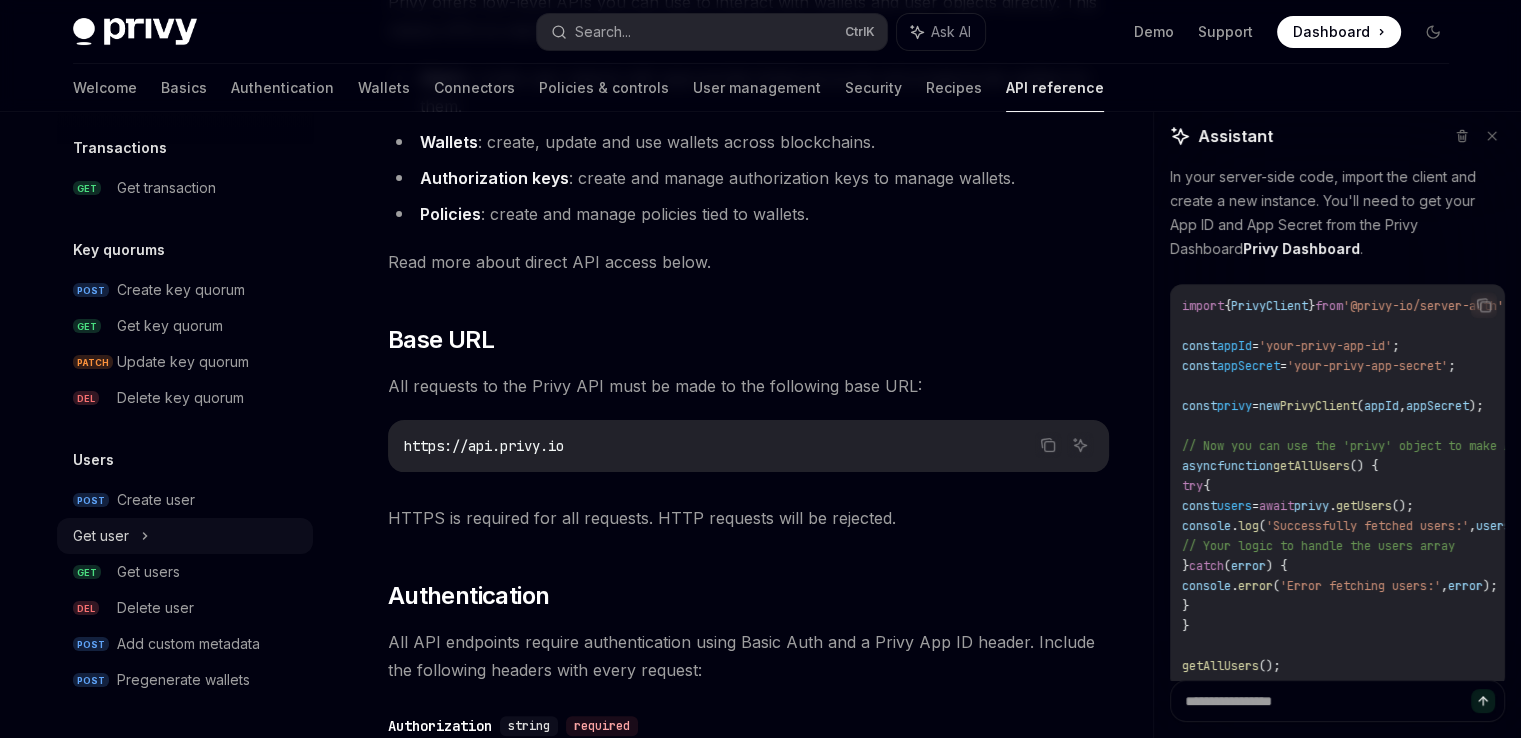 click on "Get user" at bounding box center [101, 536] 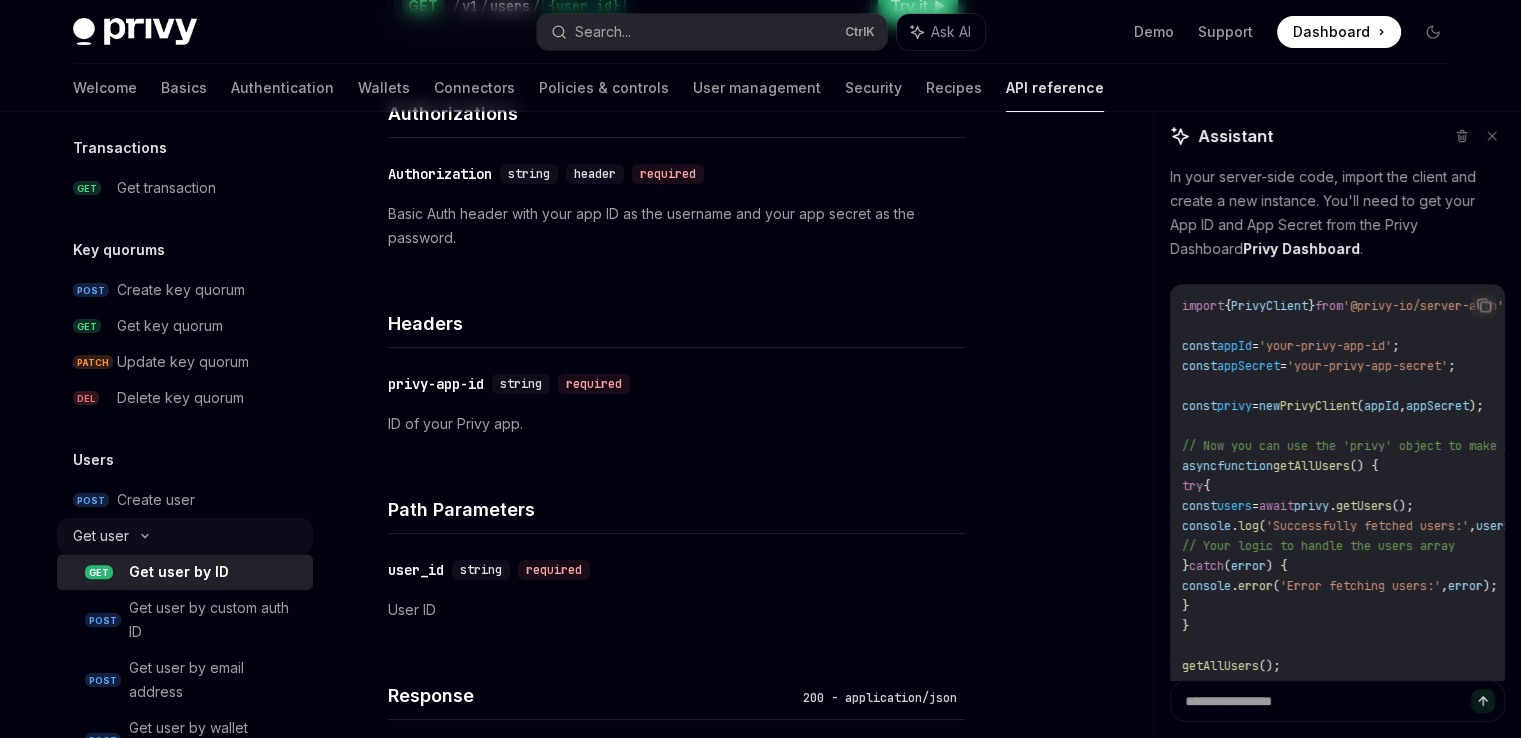 scroll, scrollTop: 0, scrollLeft: 0, axis: both 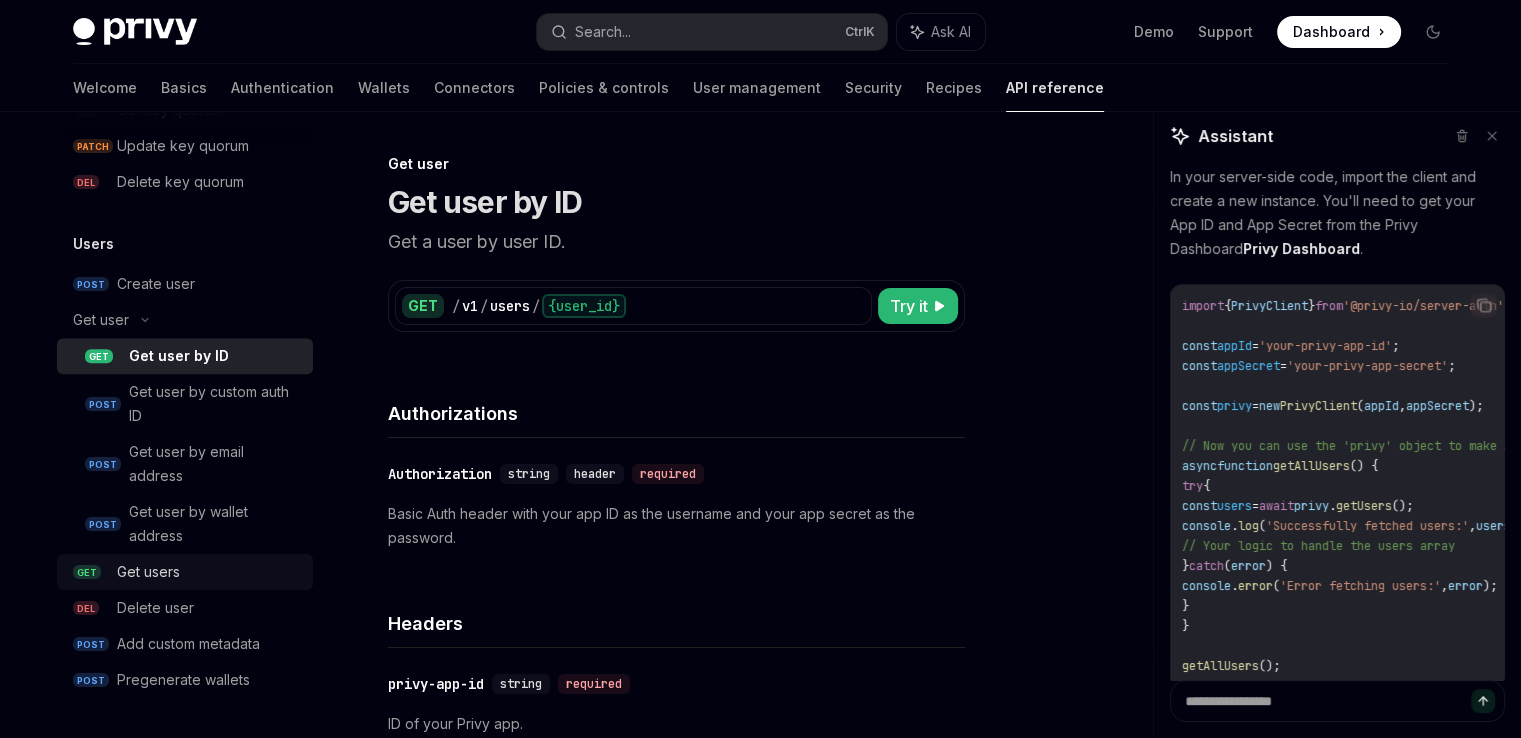 click on "Get users" at bounding box center [209, 572] 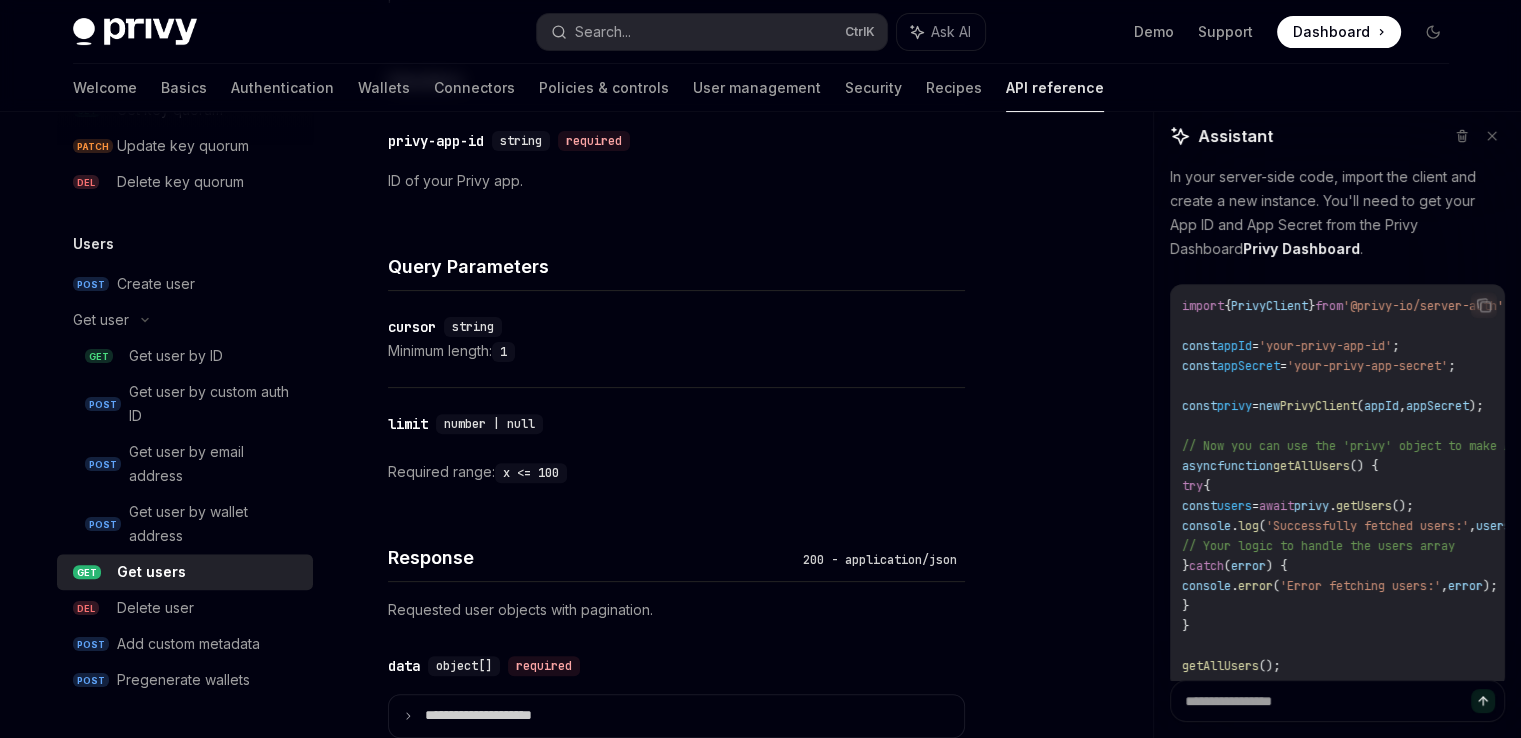 scroll, scrollTop: 600, scrollLeft: 0, axis: vertical 